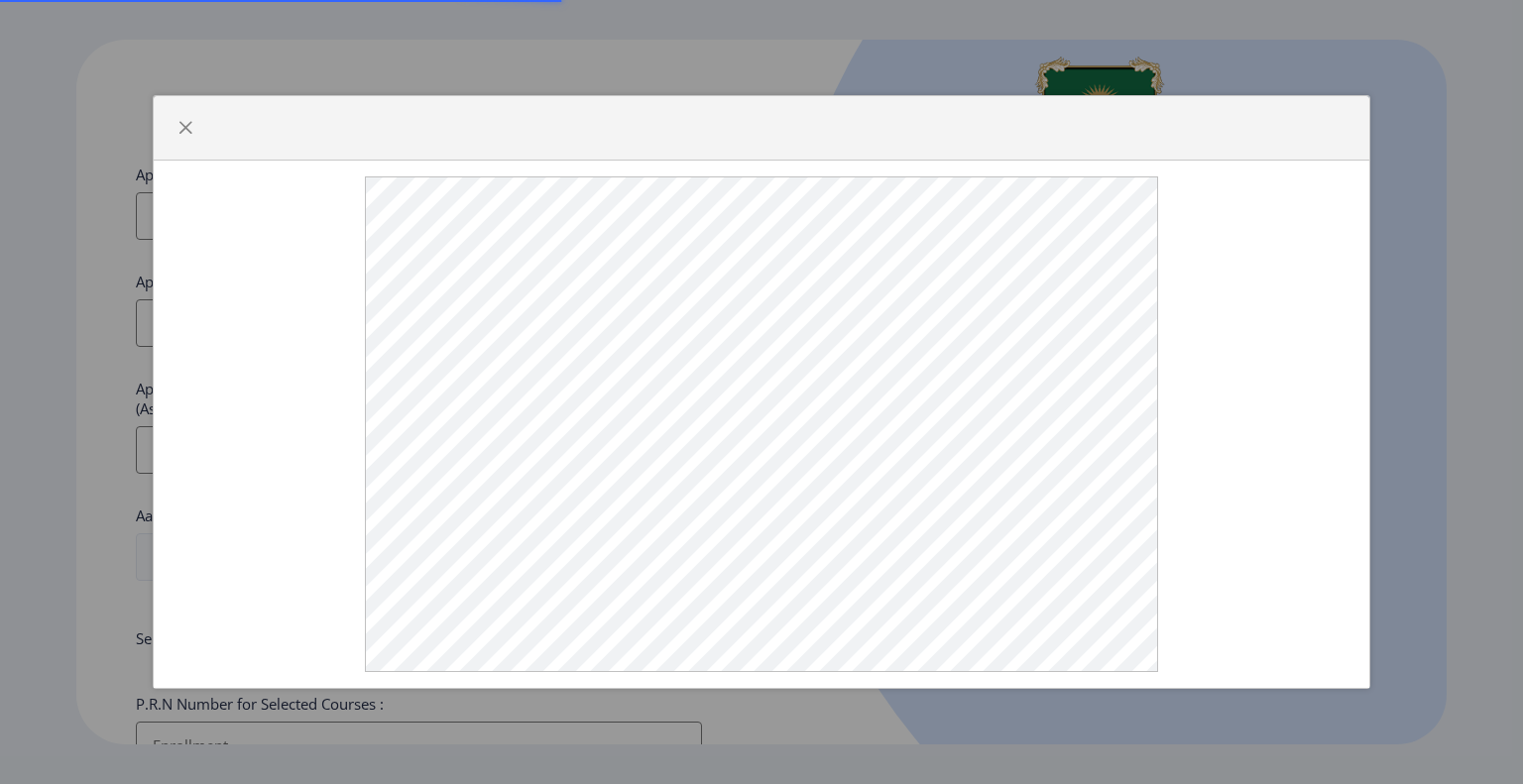 scroll, scrollTop: 0, scrollLeft: 0, axis: both 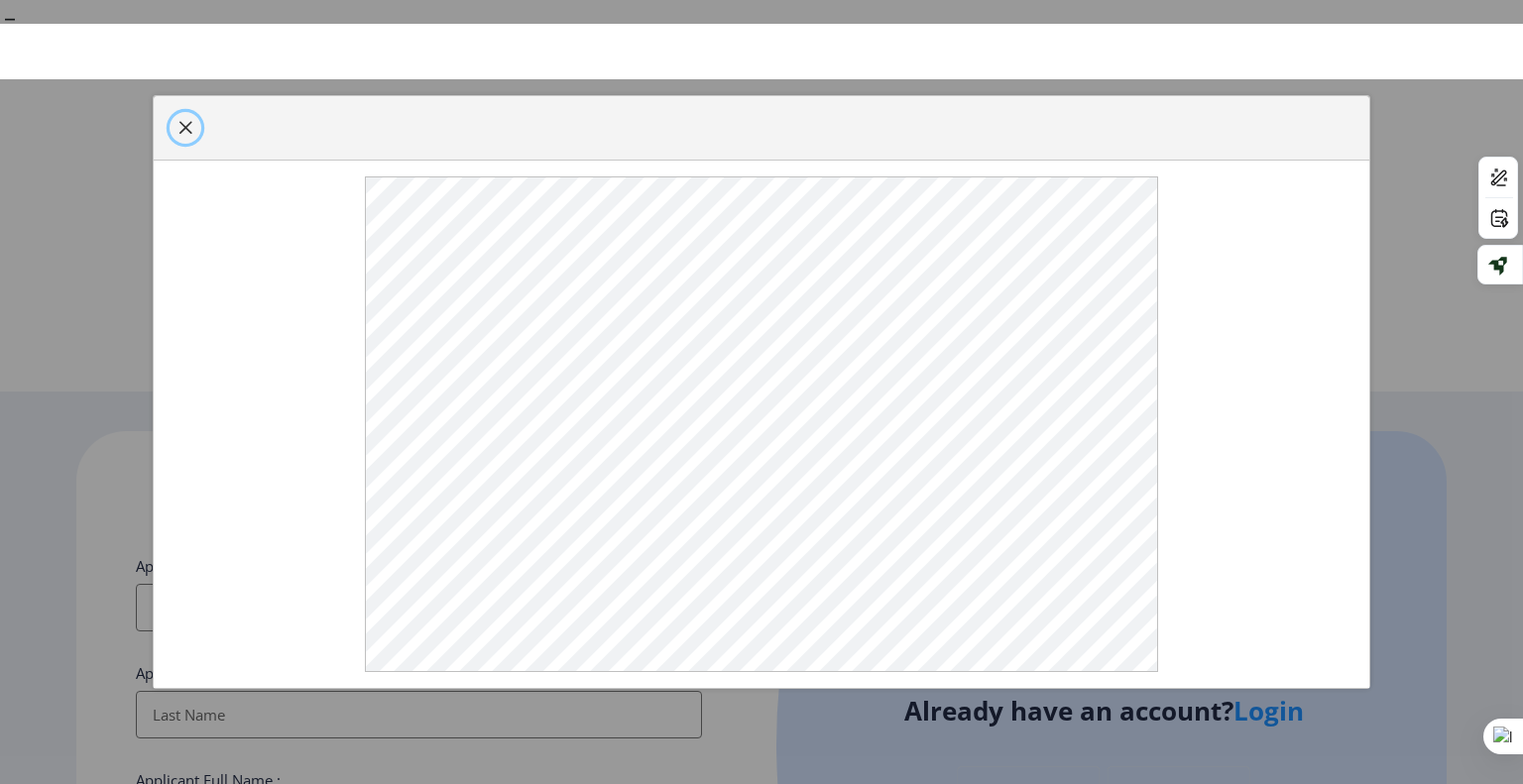 click at bounding box center [185, 128] 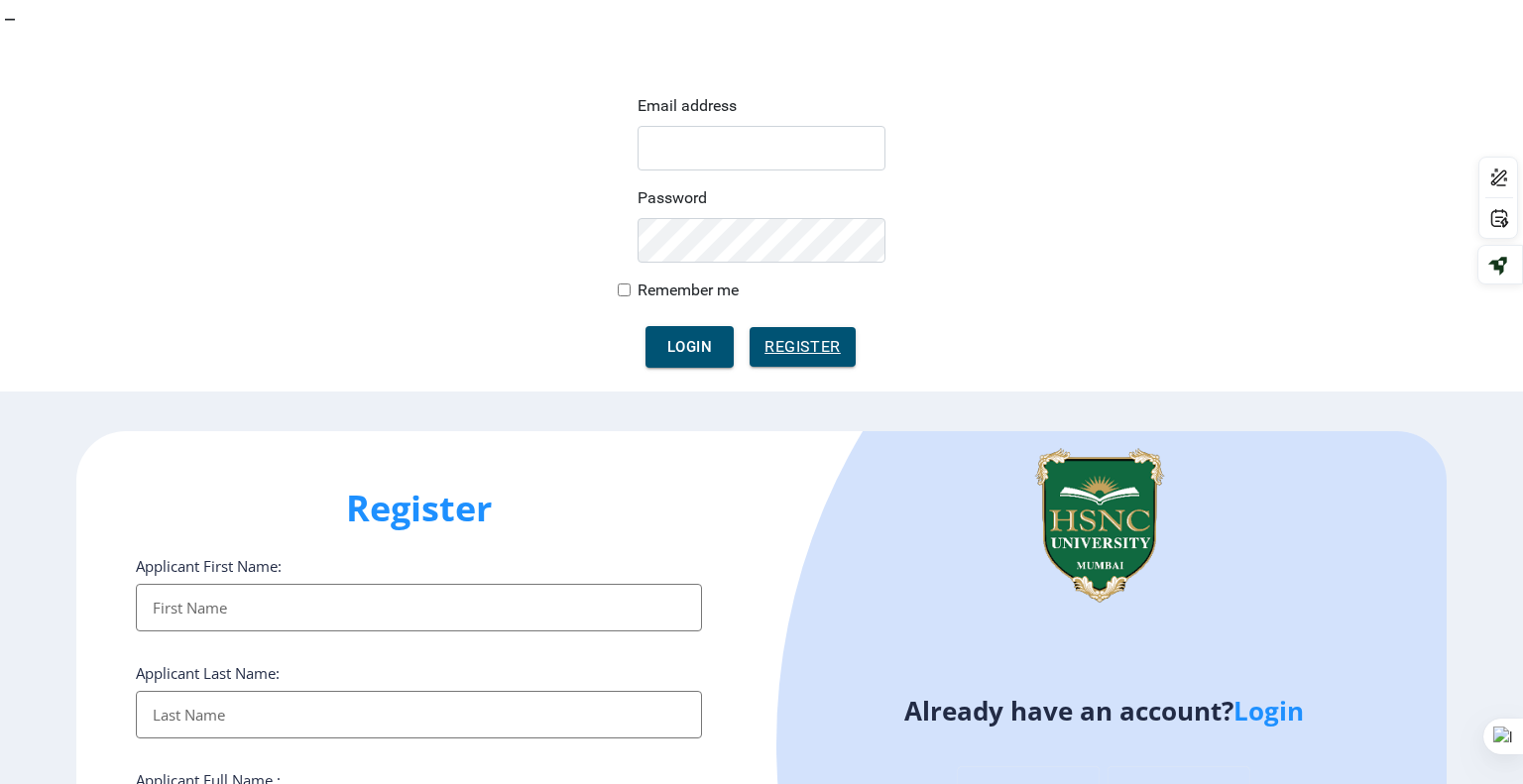 click on "Applicant First Name:" at bounding box center (418, 608) 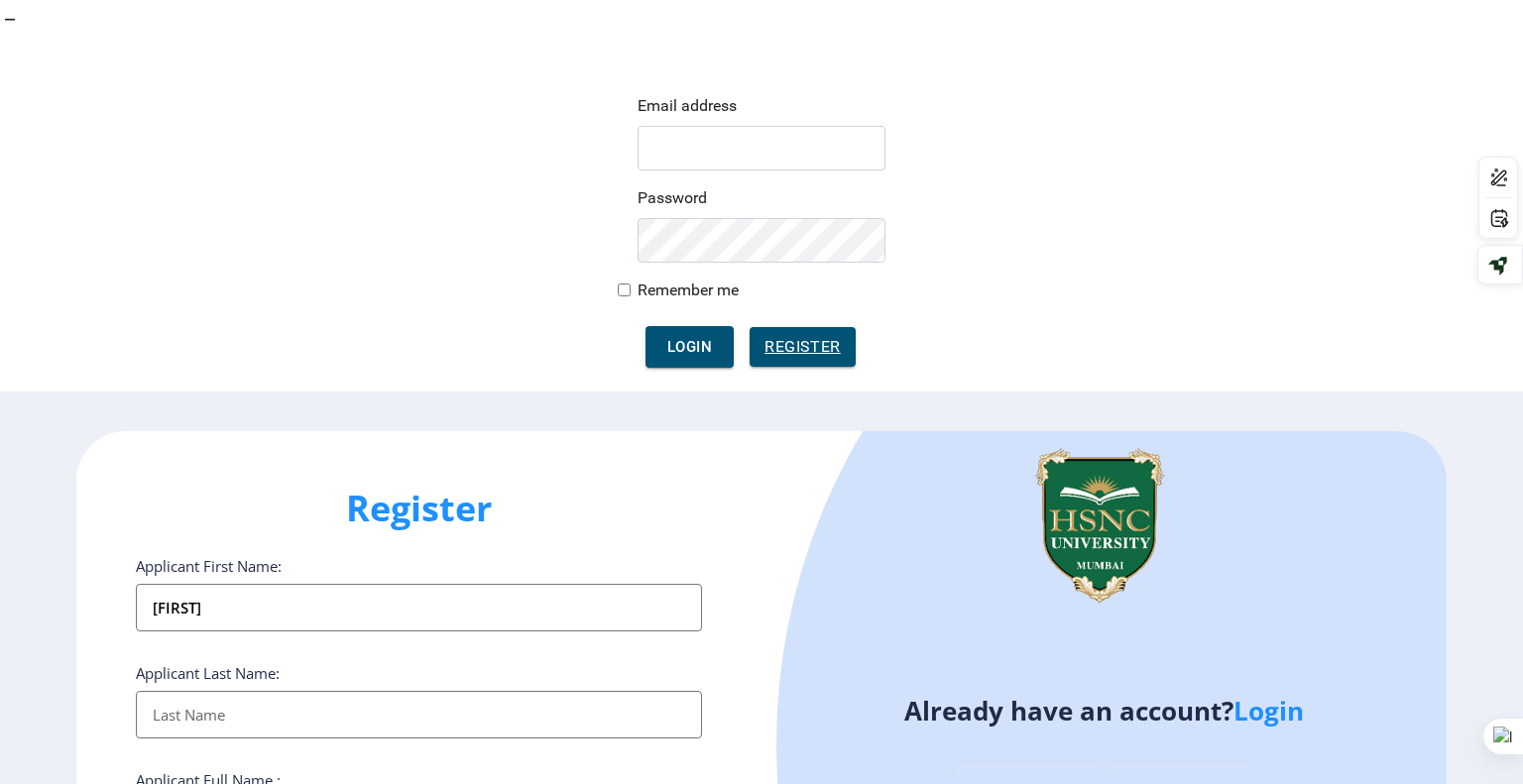 type on "[LAST]" 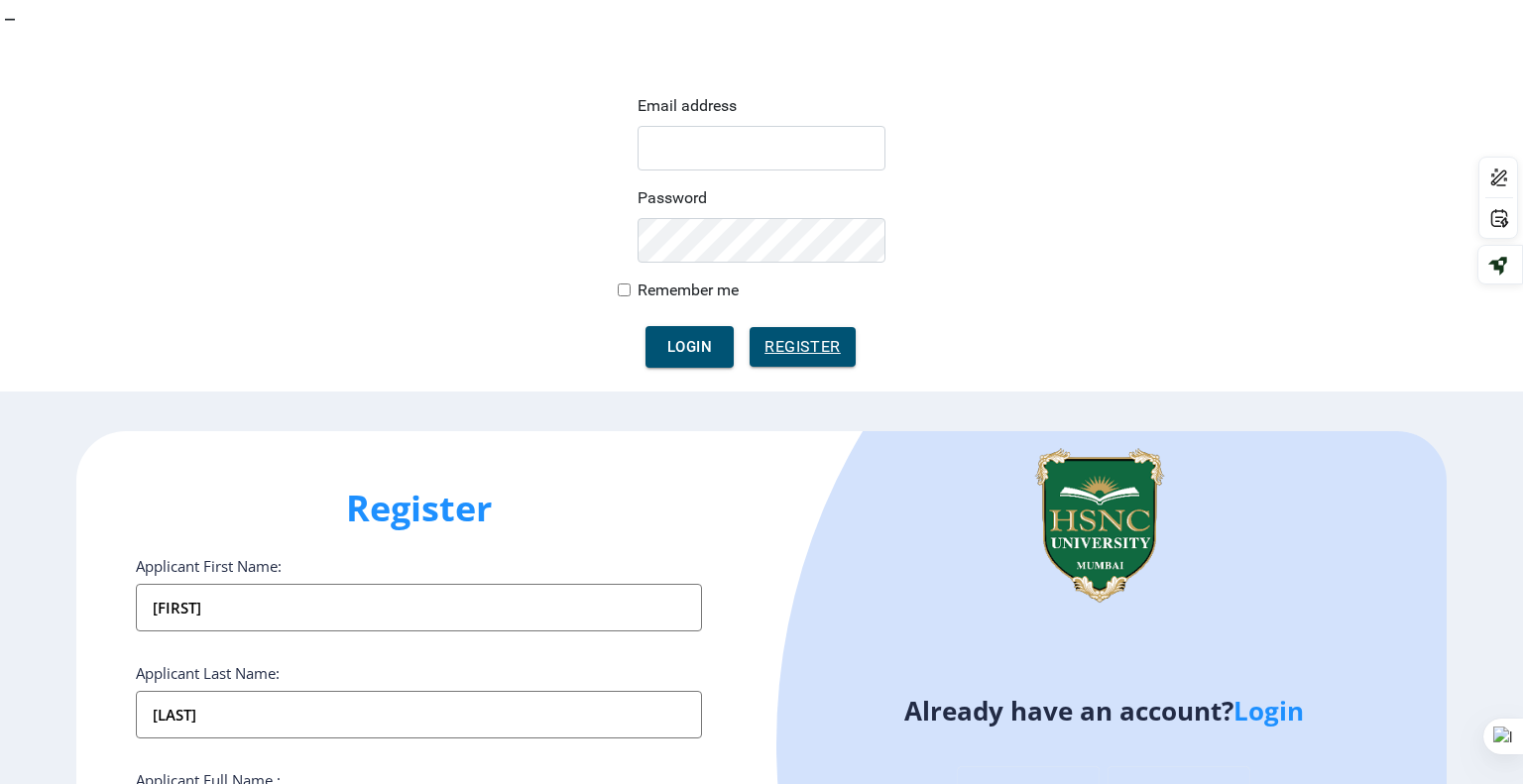 type on "[FIRST] [LAST]" 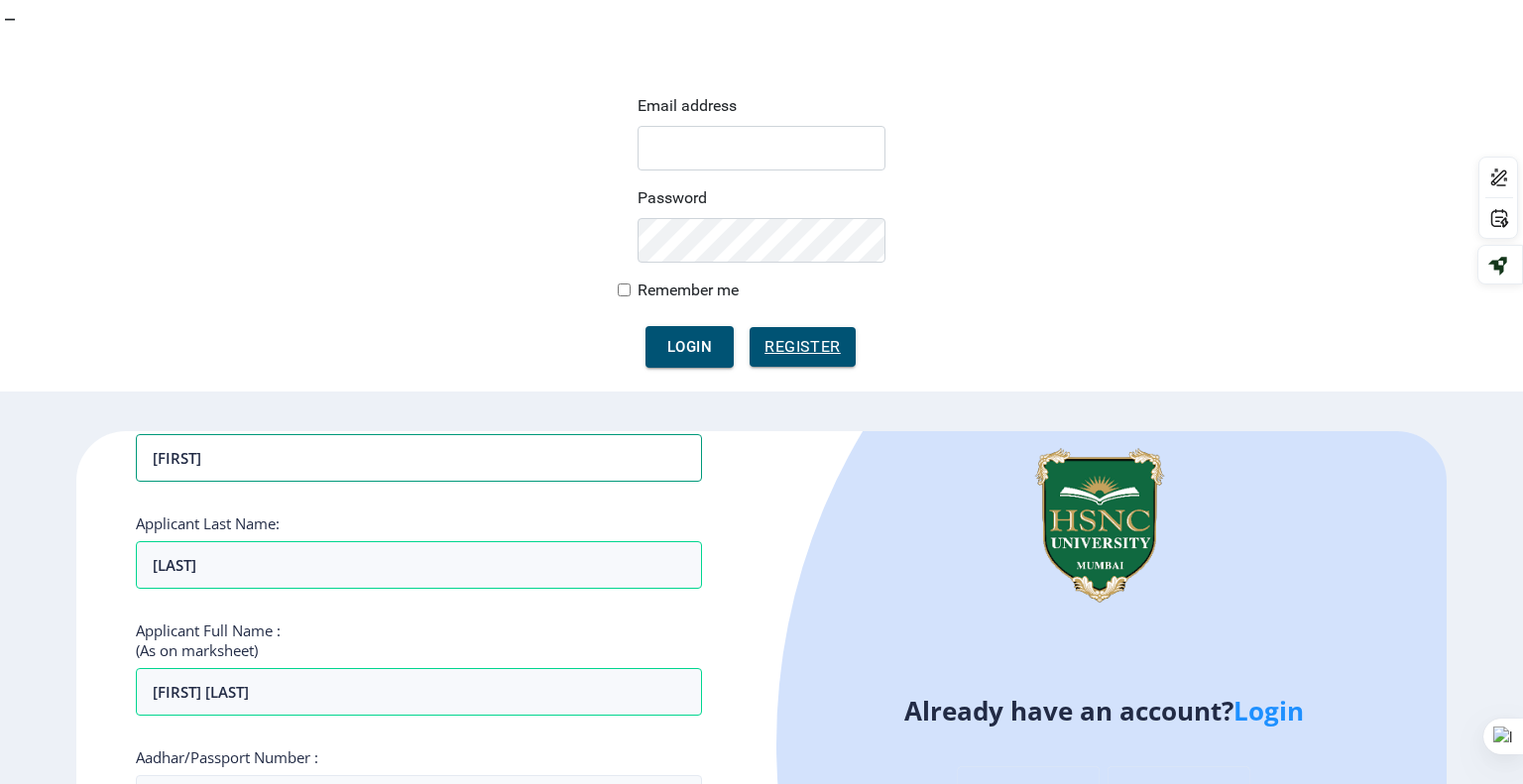 scroll, scrollTop: 154, scrollLeft: 0, axis: vertical 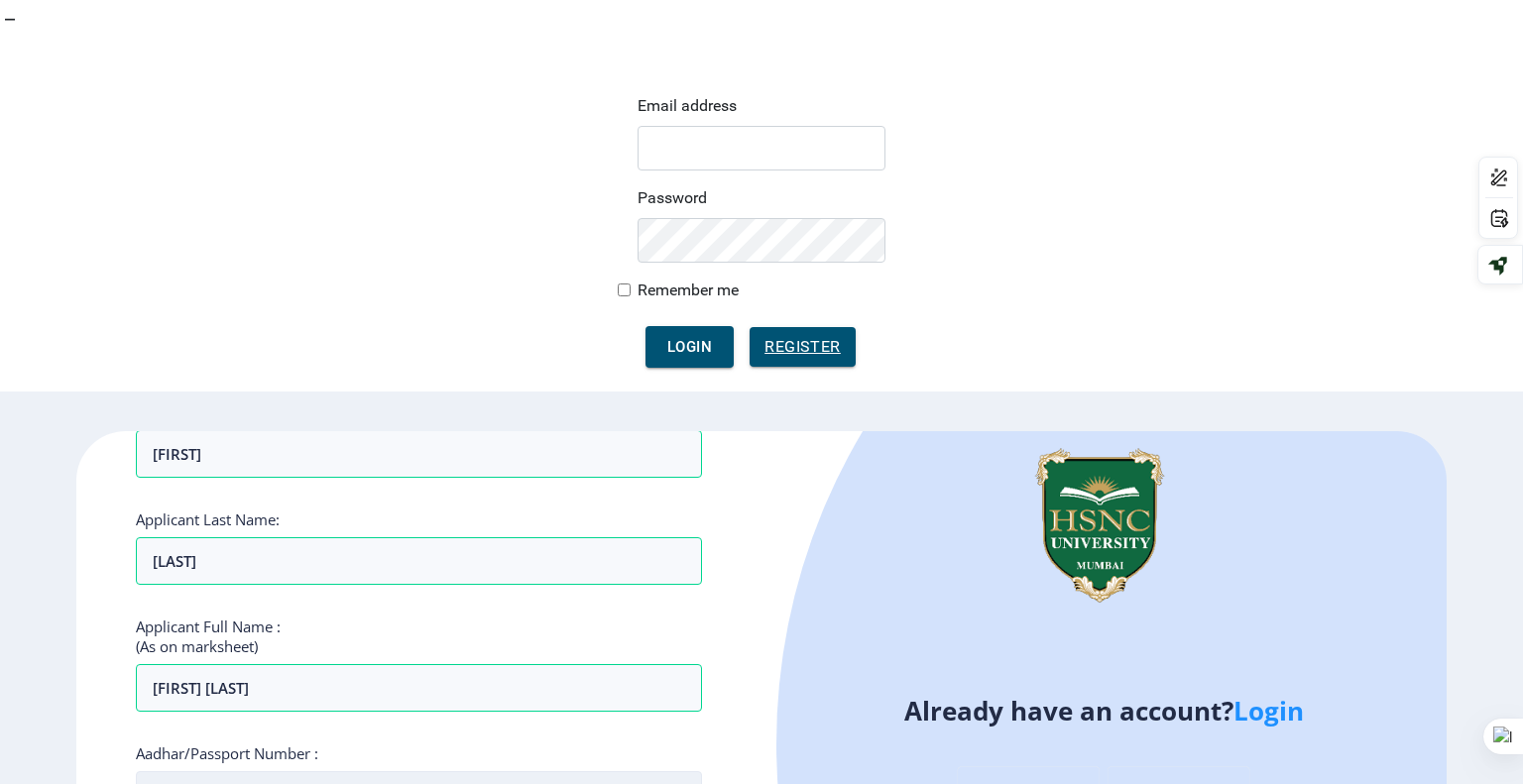 click on "Aadhar/Passport Number :" at bounding box center (418, 795) 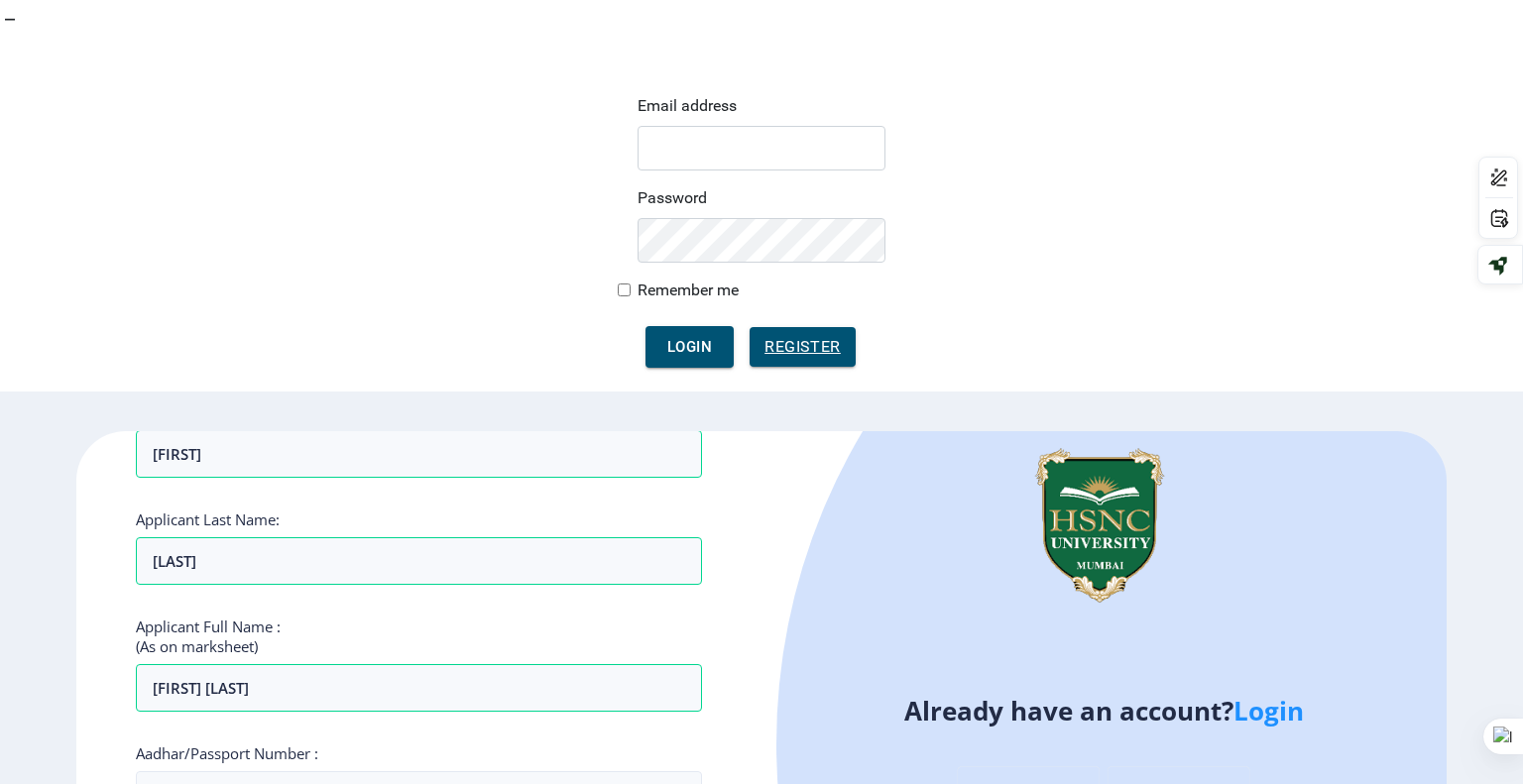 click at bounding box center (386, 890) 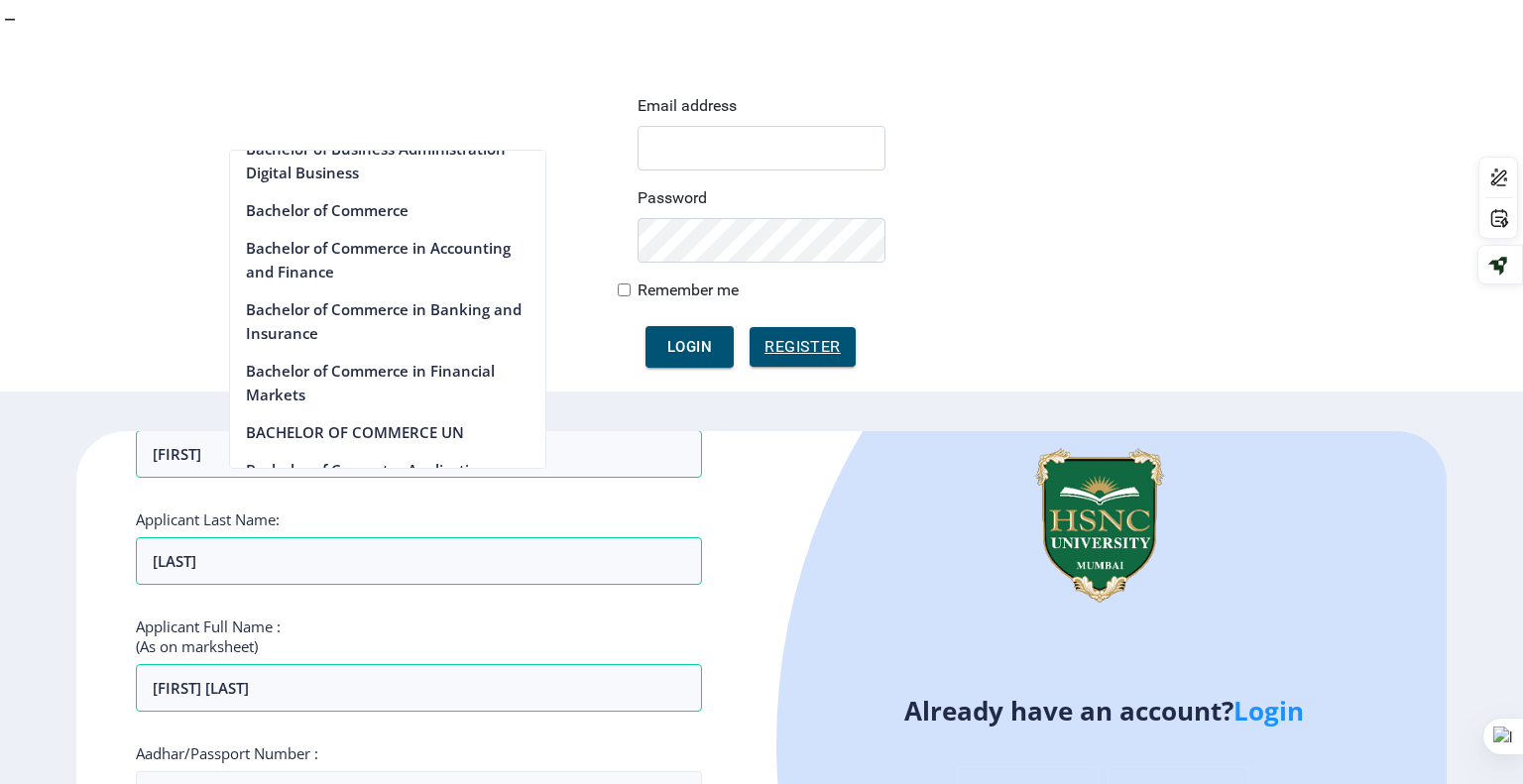 scroll, scrollTop: 681, scrollLeft: 0, axis: vertical 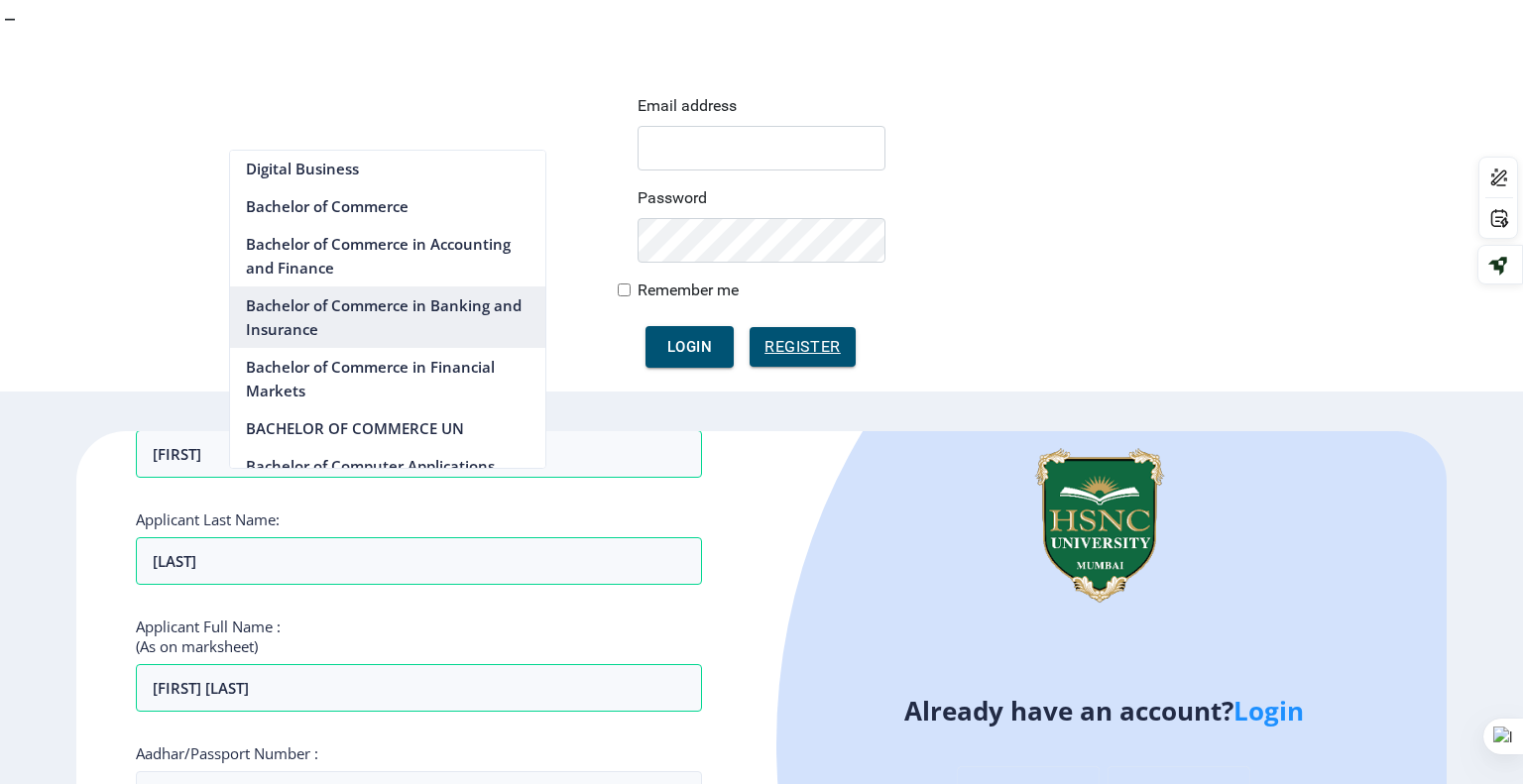 click on "Bachelor of Commerce in Banking and Insurance" at bounding box center (388, 317) 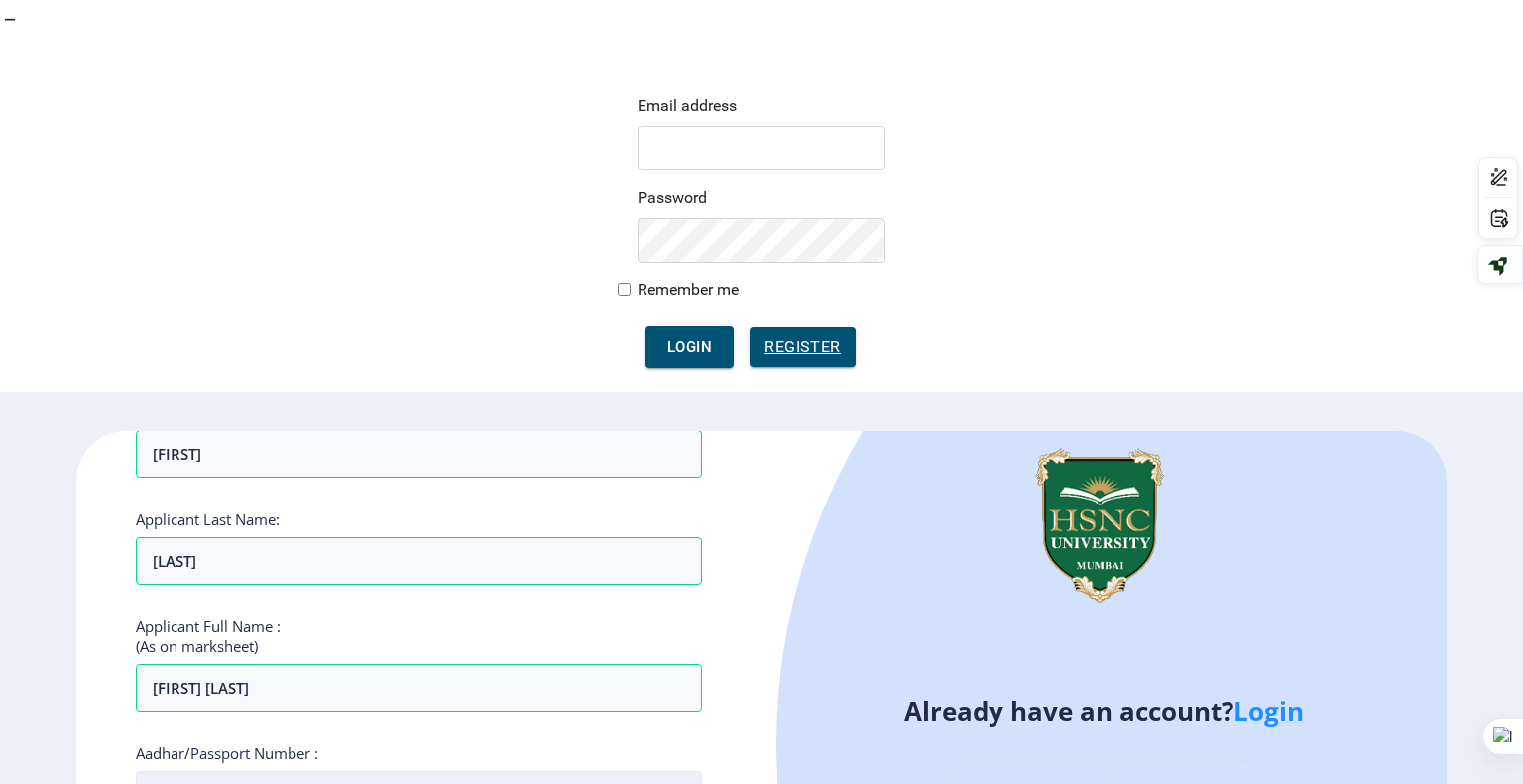 drag, startPoint x: 305, startPoint y: 401, endPoint x: 310, endPoint y: 422, distance: 21.587033 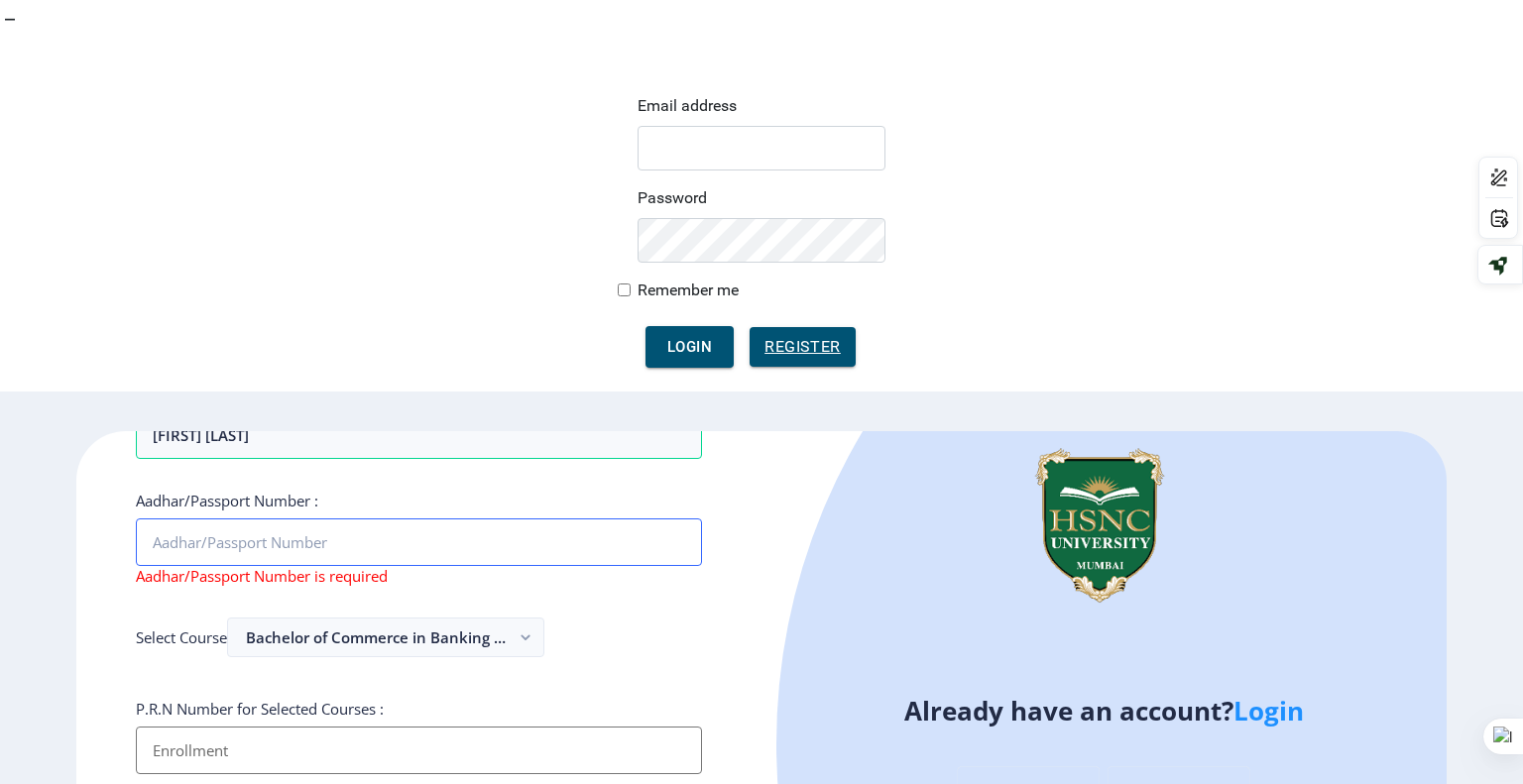 scroll, scrollTop: 407, scrollLeft: 0, axis: vertical 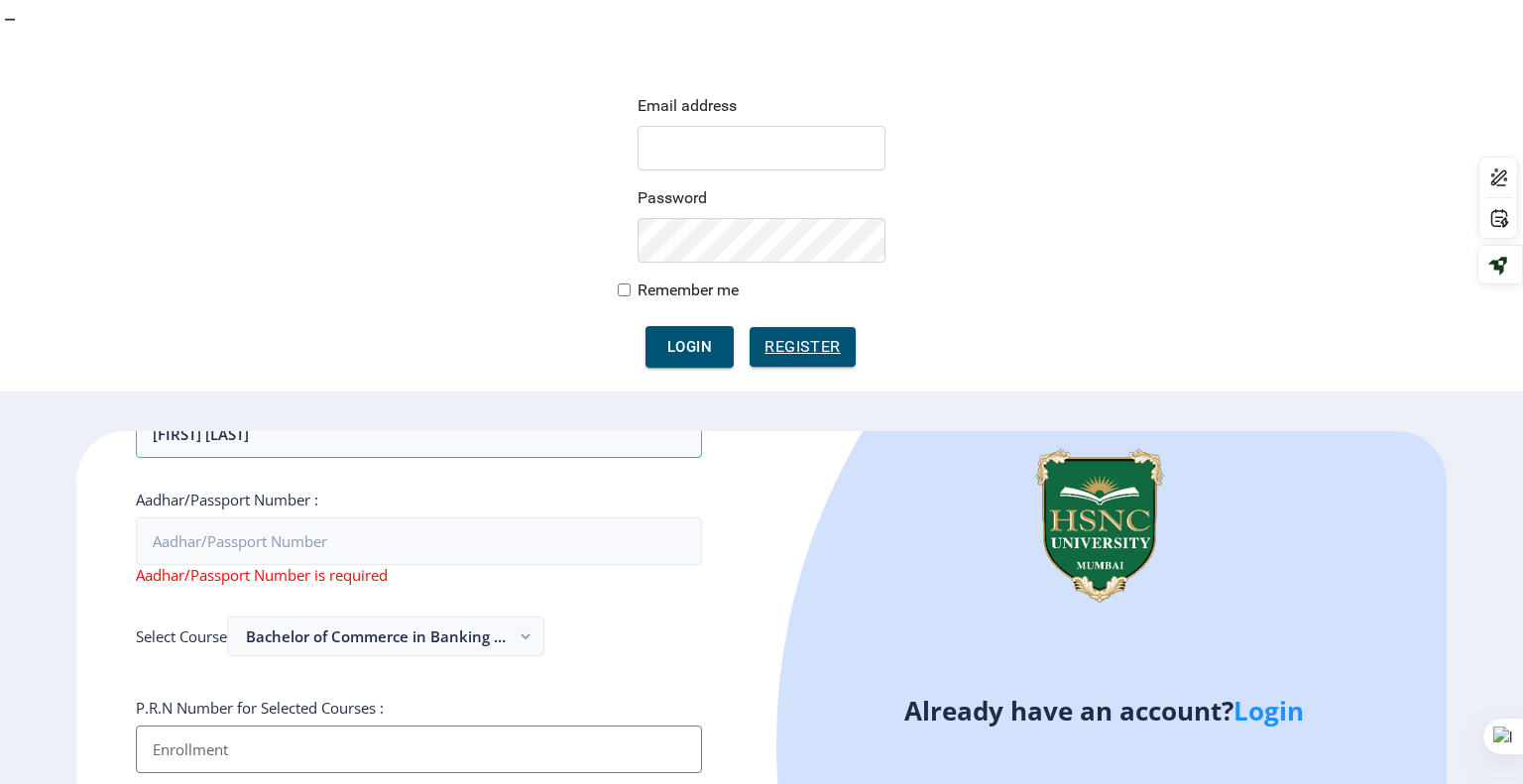 click on "Select Gender Male Female Other" at bounding box center [418, 857] 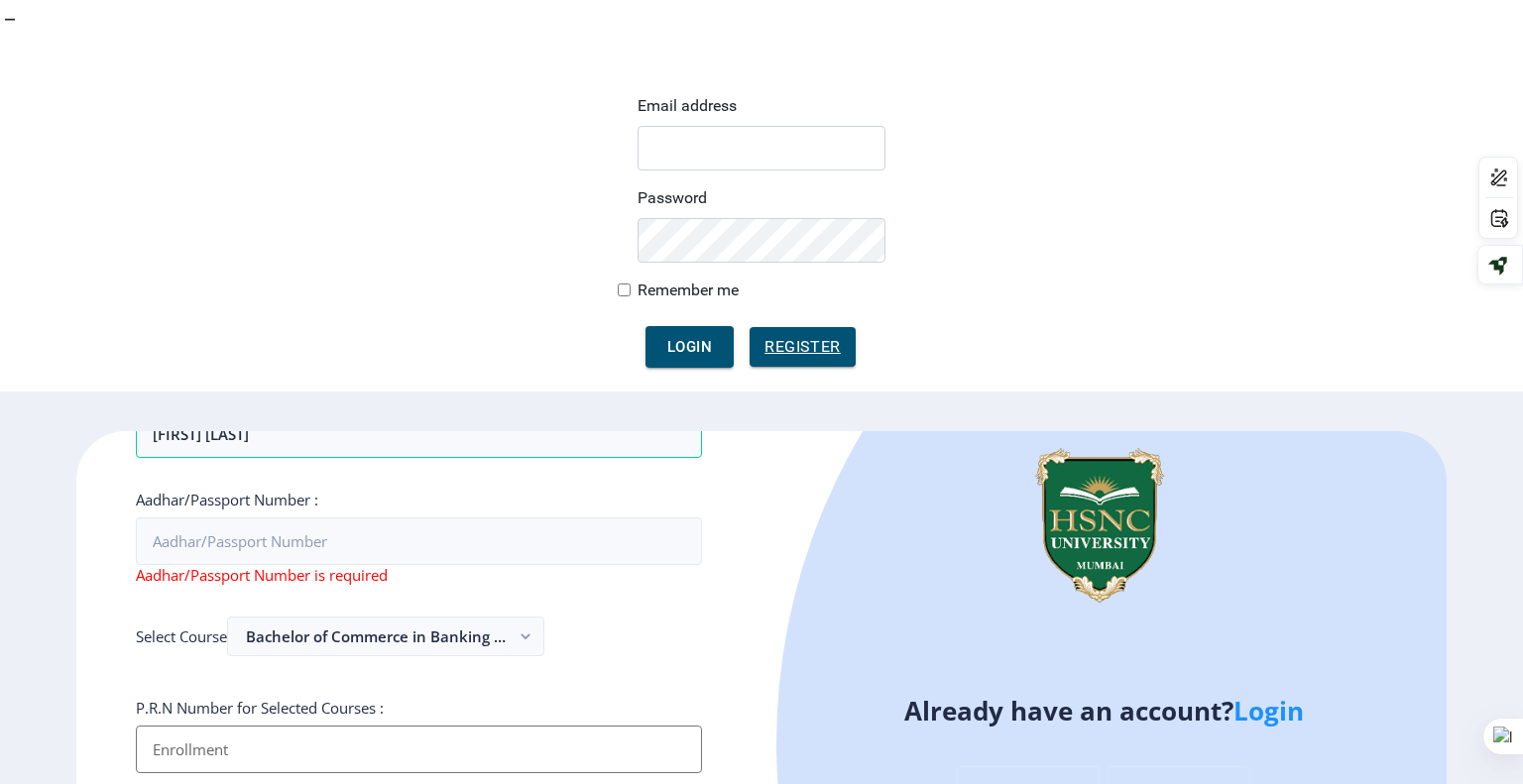 select on "Female" 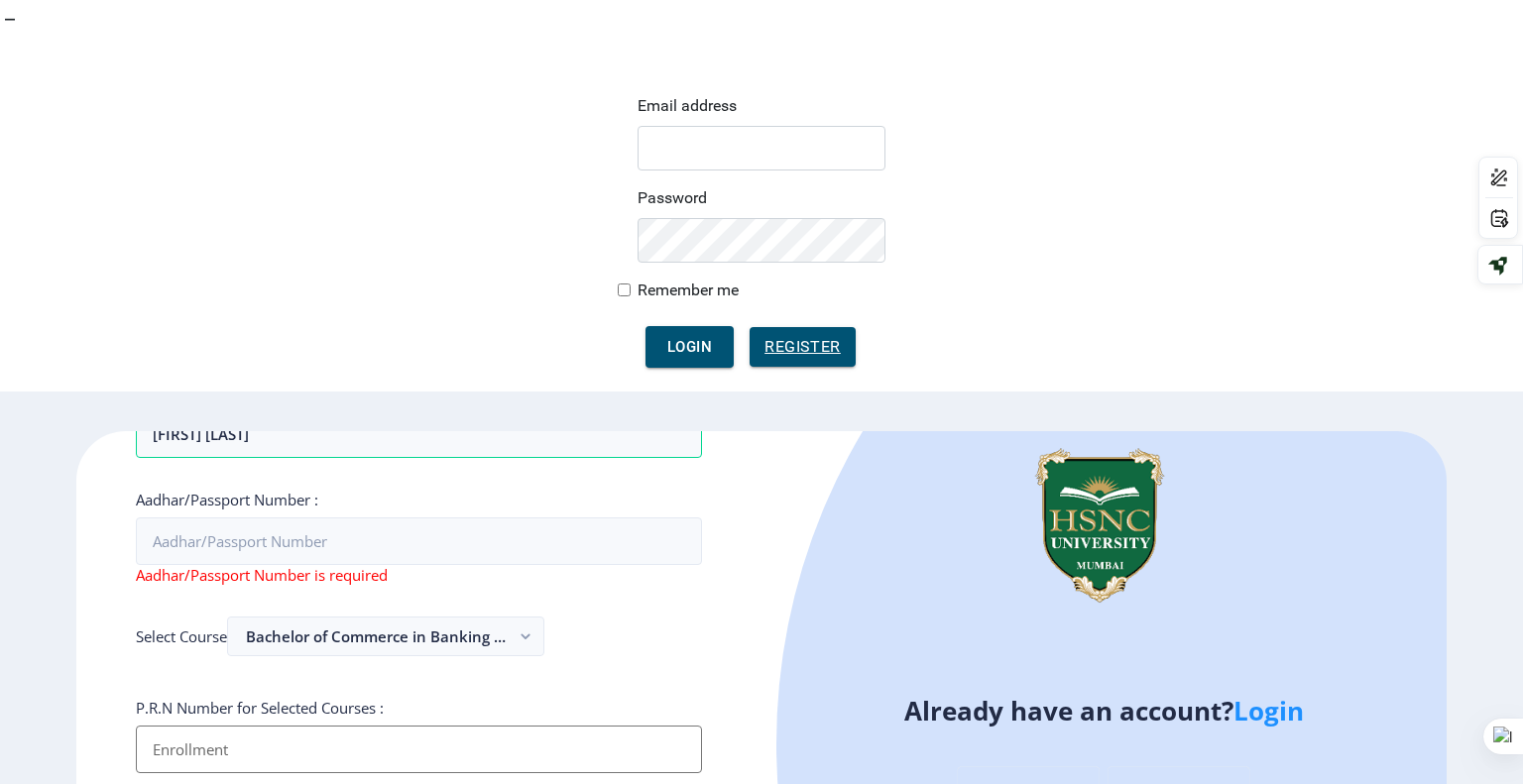 click on "Select Gender Male Female Other" at bounding box center [418, 857] 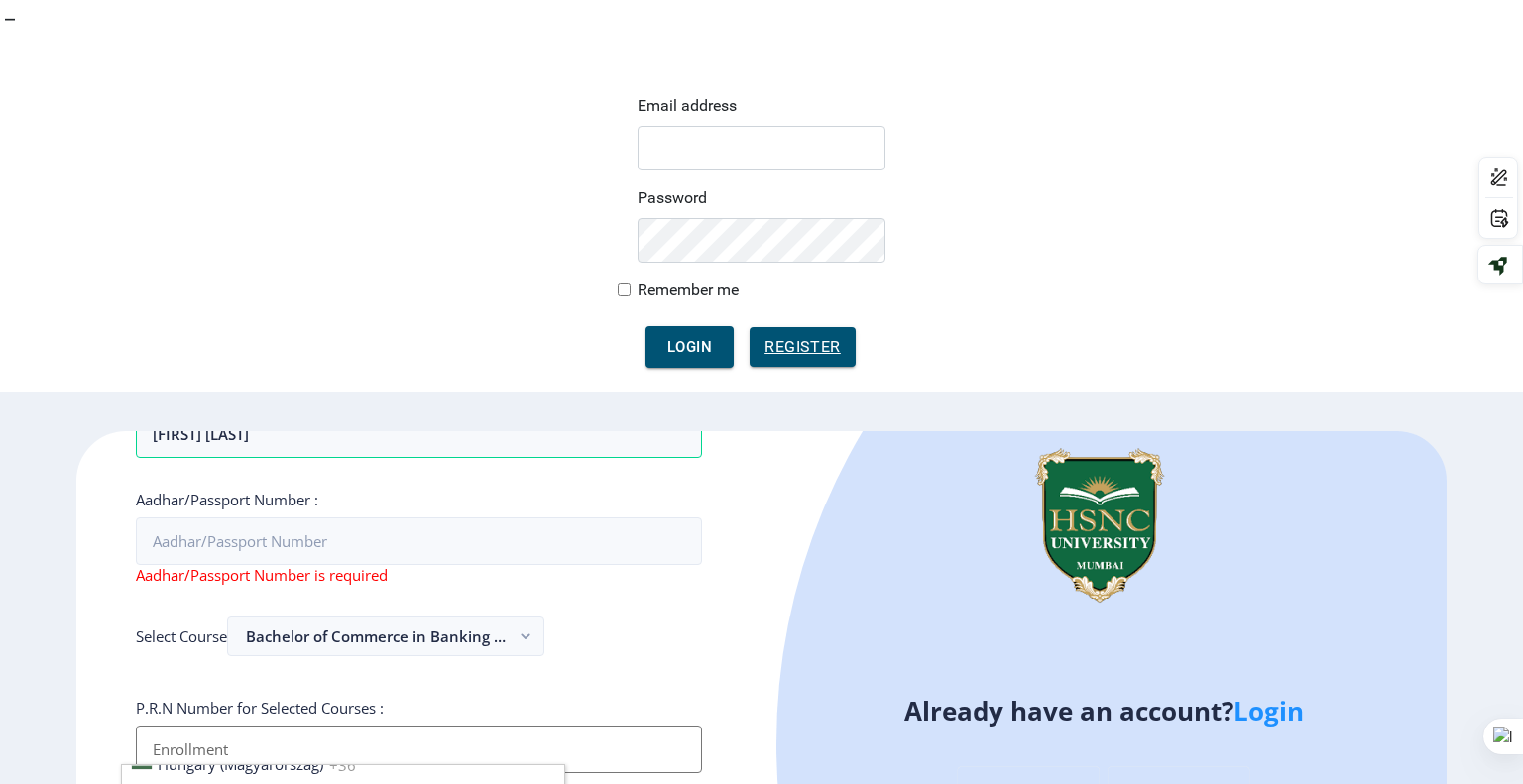 scroll, scrollTop: 3103, scrollLeft: 0, axis: vertical 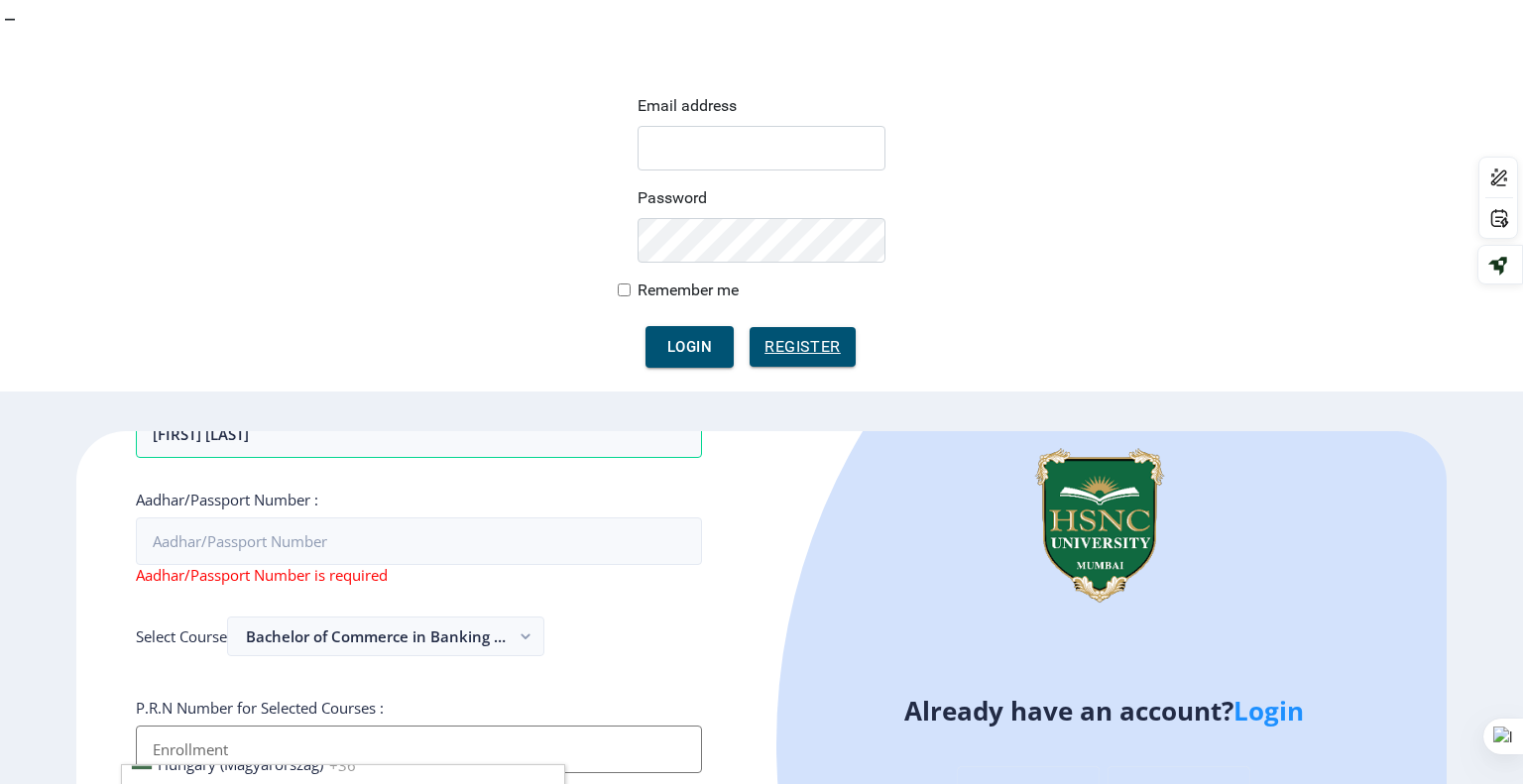 click on "India (भारत) +91" at bounding box center [343, 827] 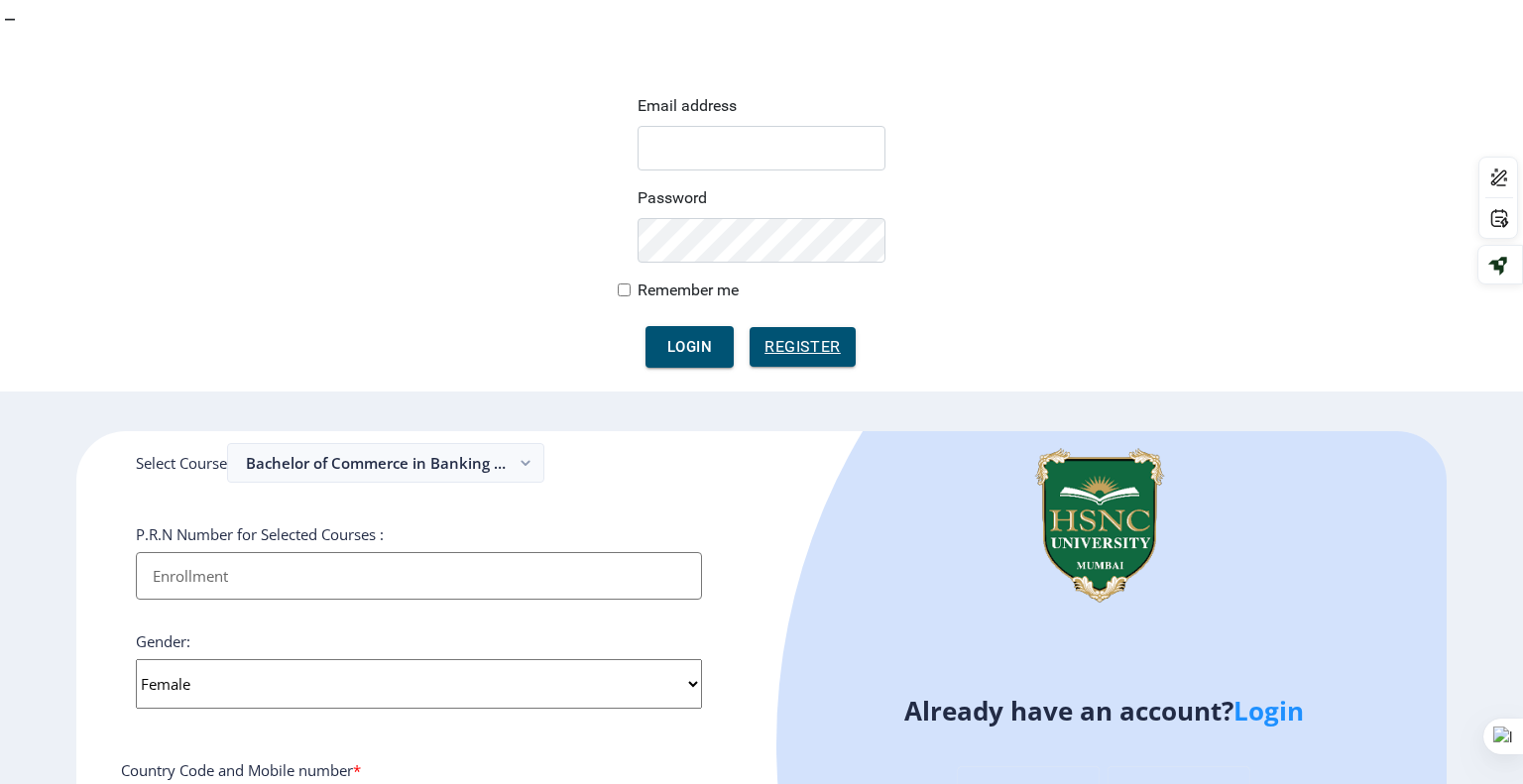 scroll, scrollTop: 583, scrollLeft: 0, axis: vertical 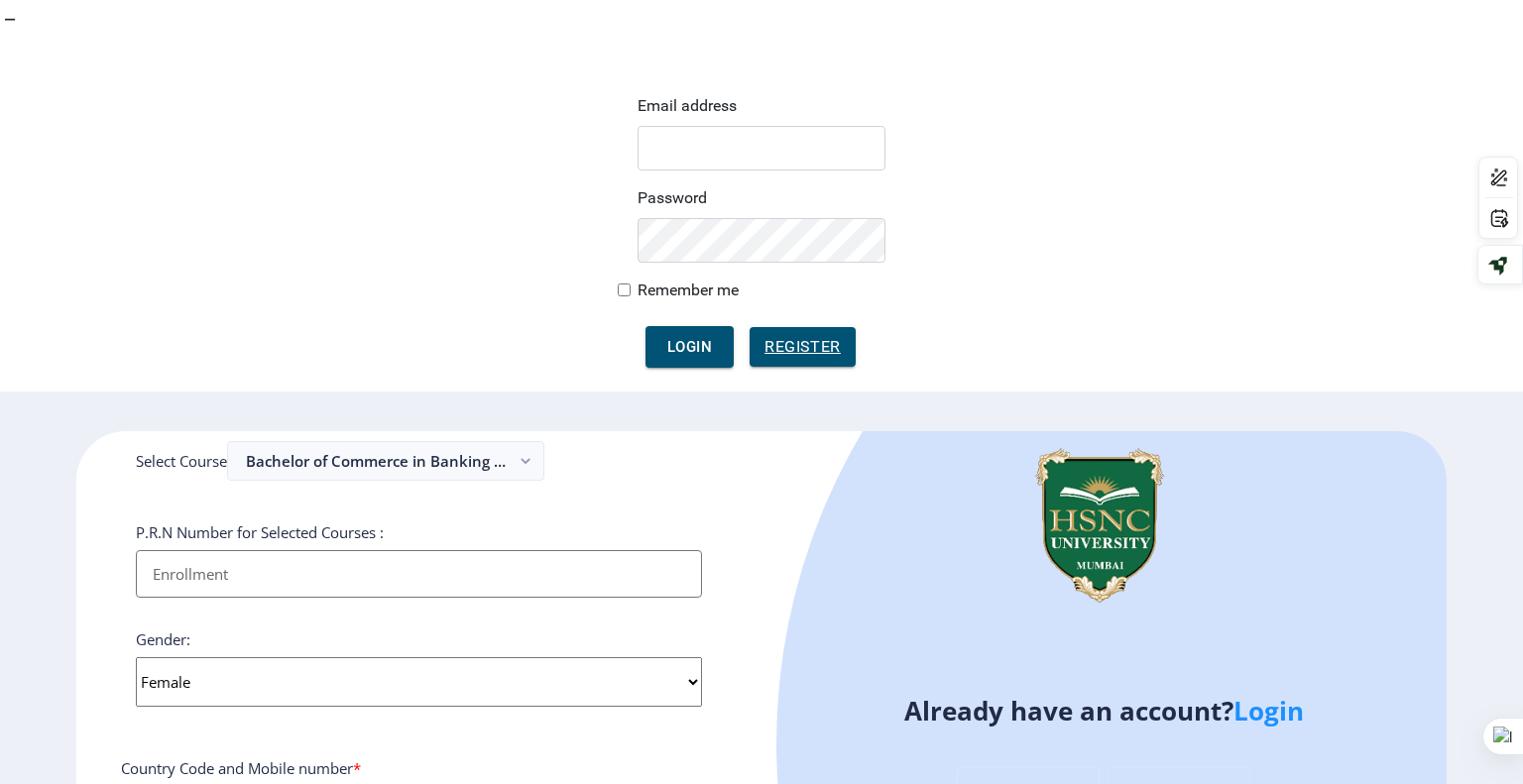 type on "[PHONE]" 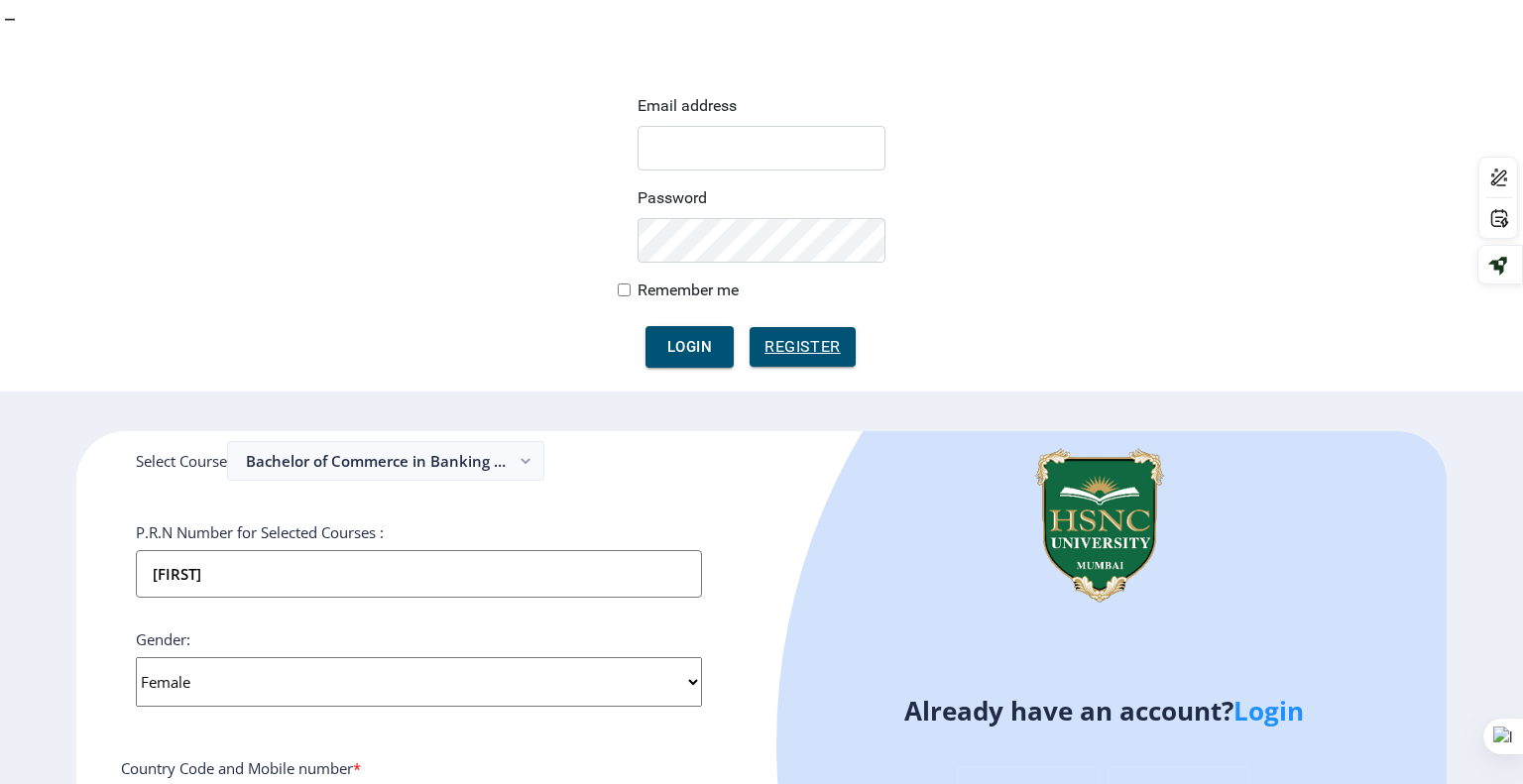 type on "[EMAIL]" 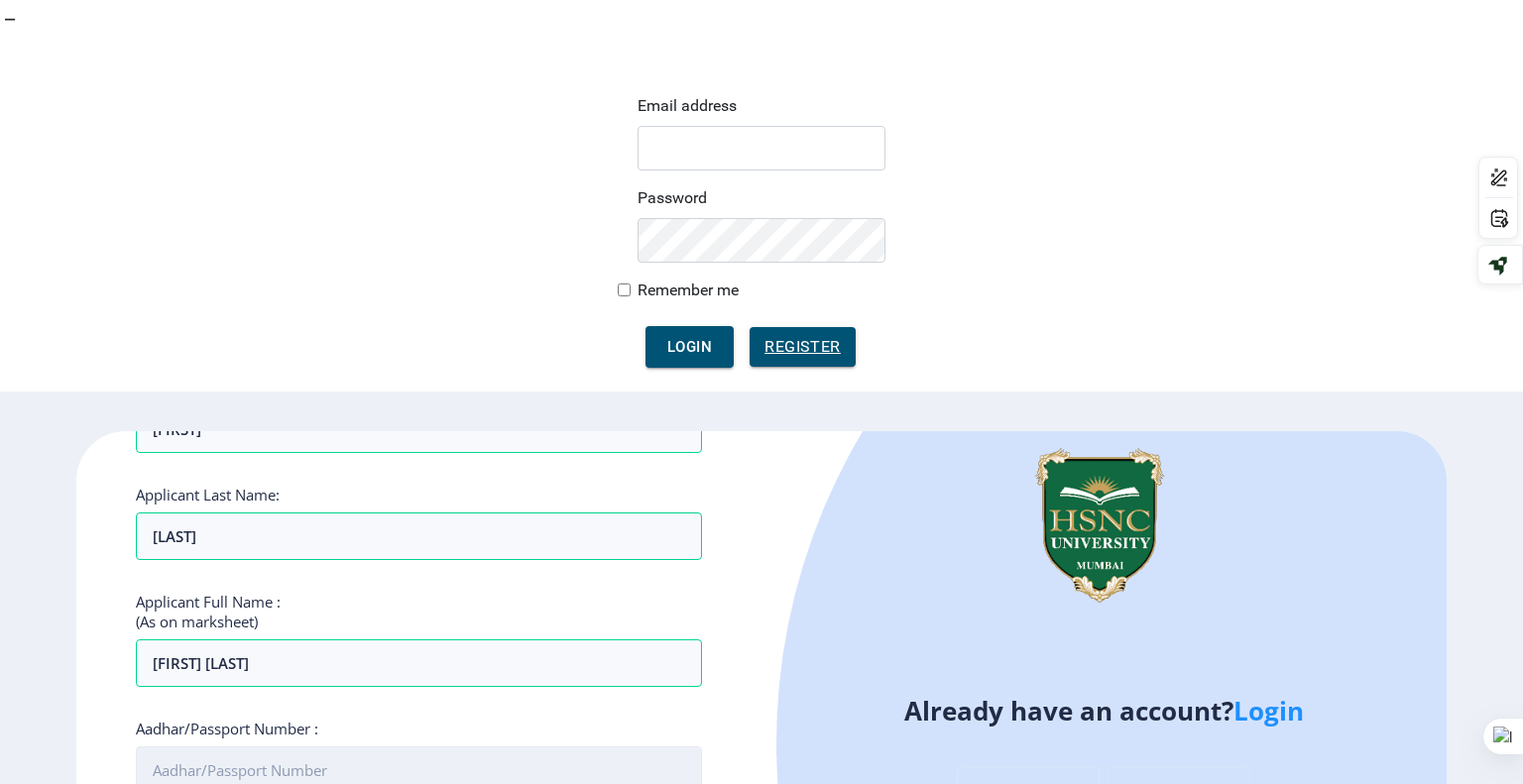 scroll, scrollTop: 167, scrollLeft: 0, axis: vertical 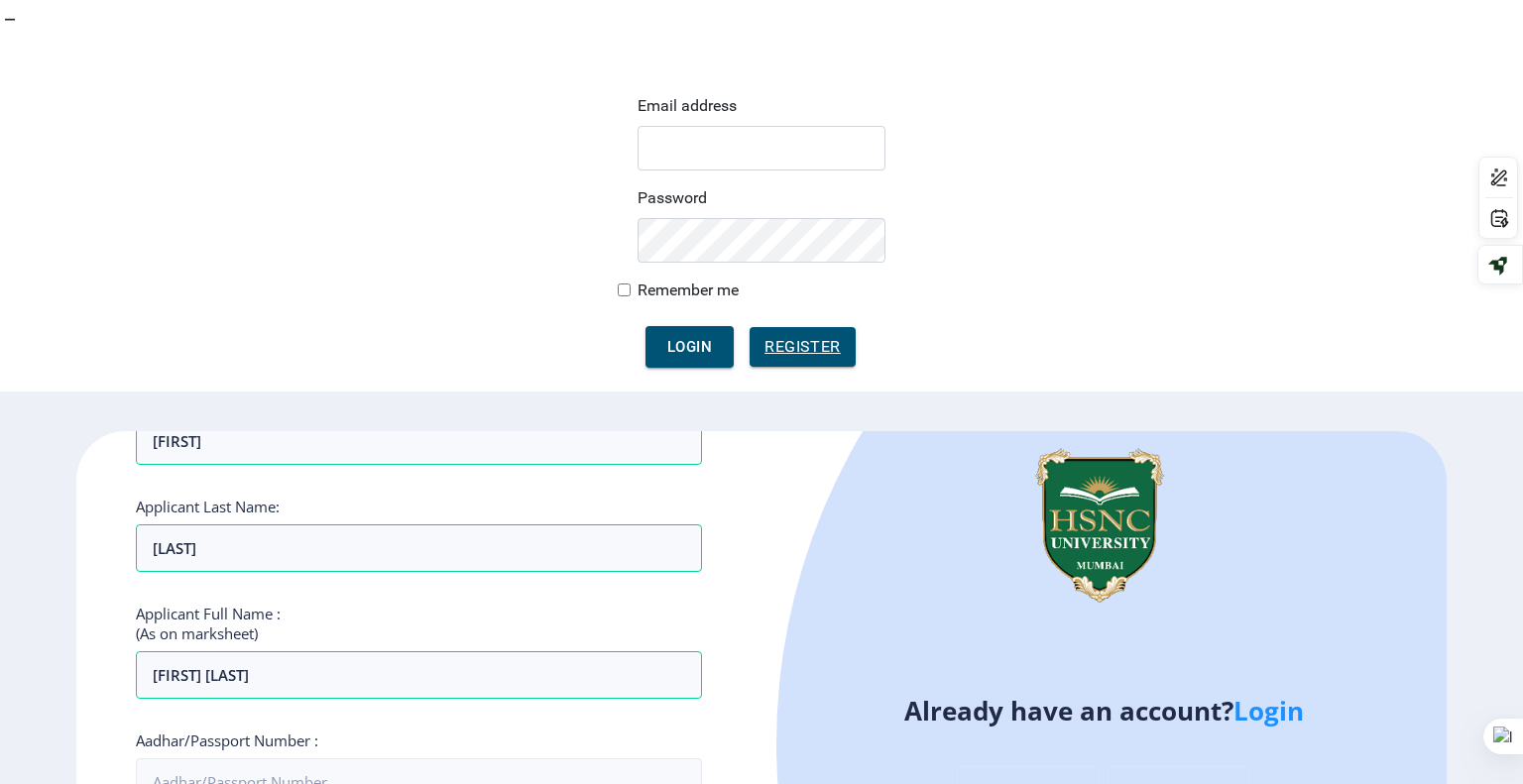 click on "[FIRST]" at bounding box center [418, 990] 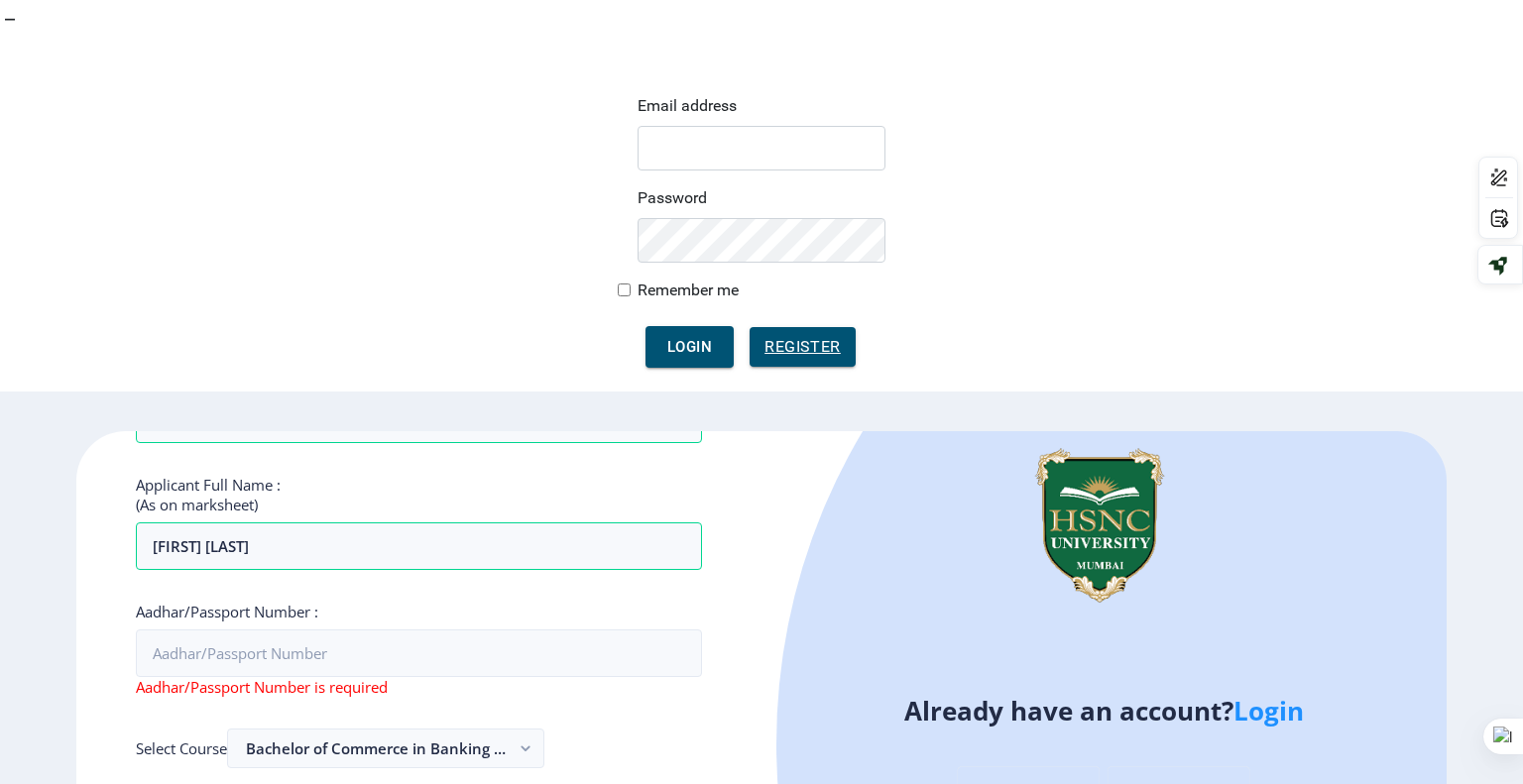 scroll, scrollTop: 212, scrollLeft: 0, axis: vertical 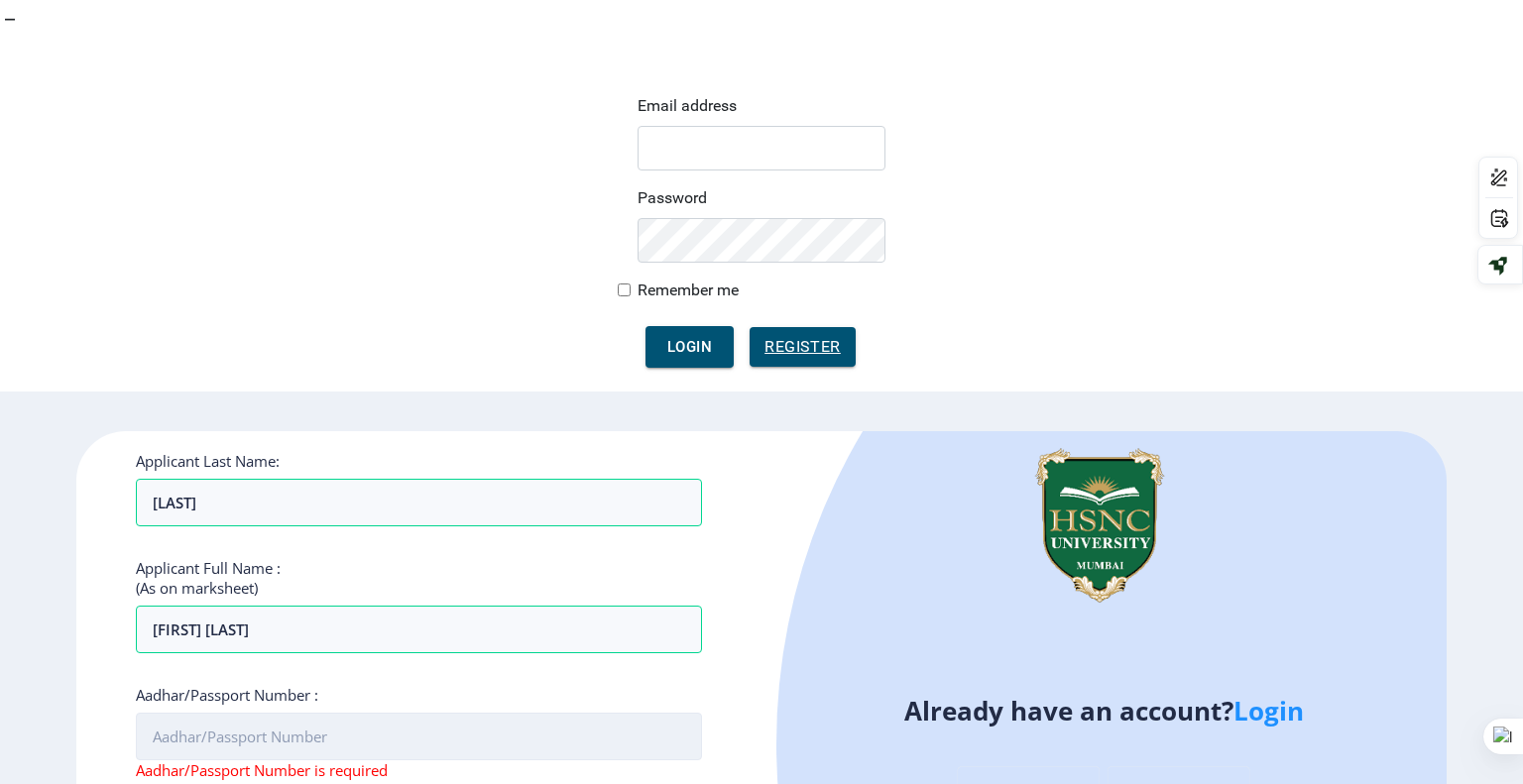 type 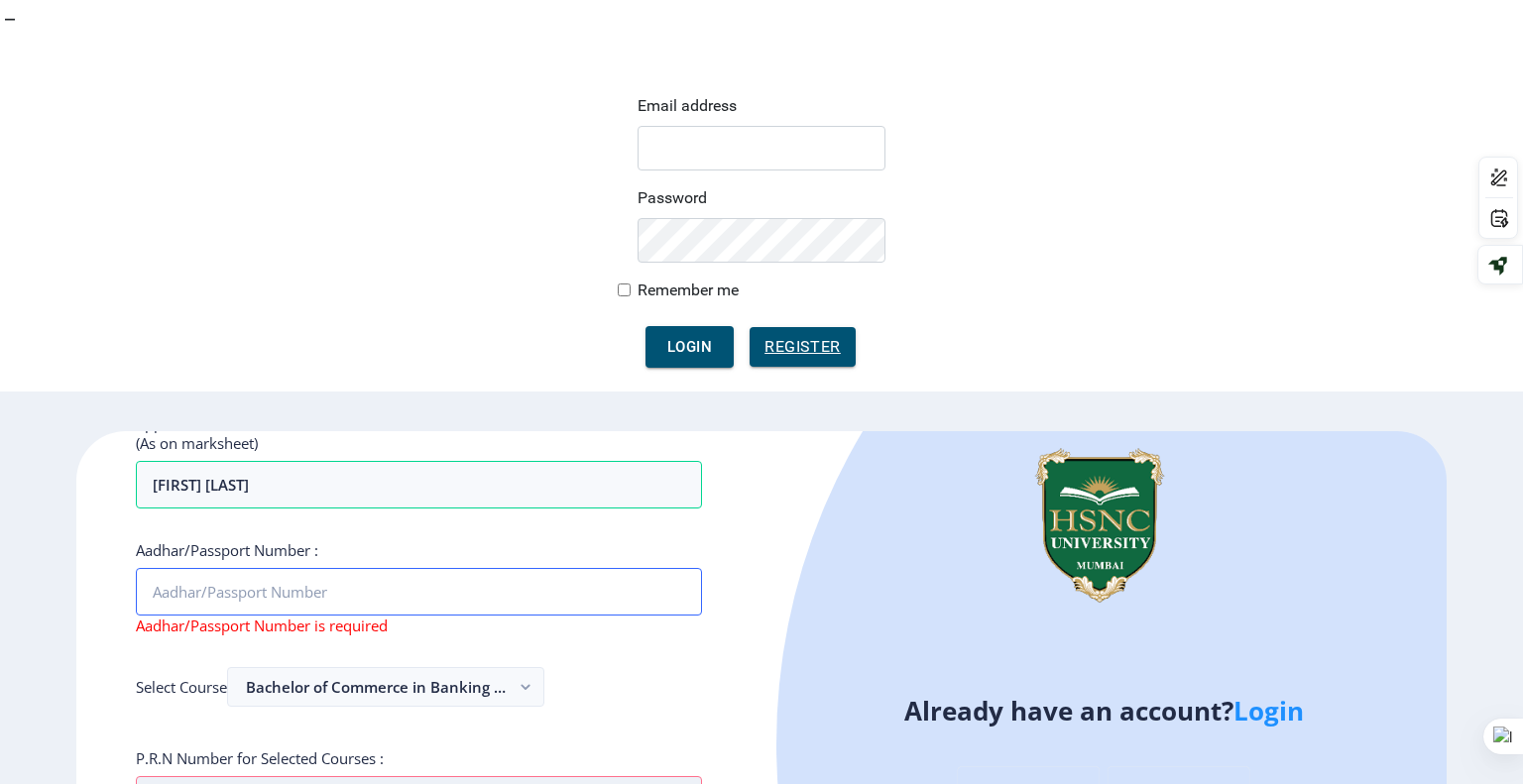 scroll, scrollTop: 358, scrollLeft: 0, axis: vertical 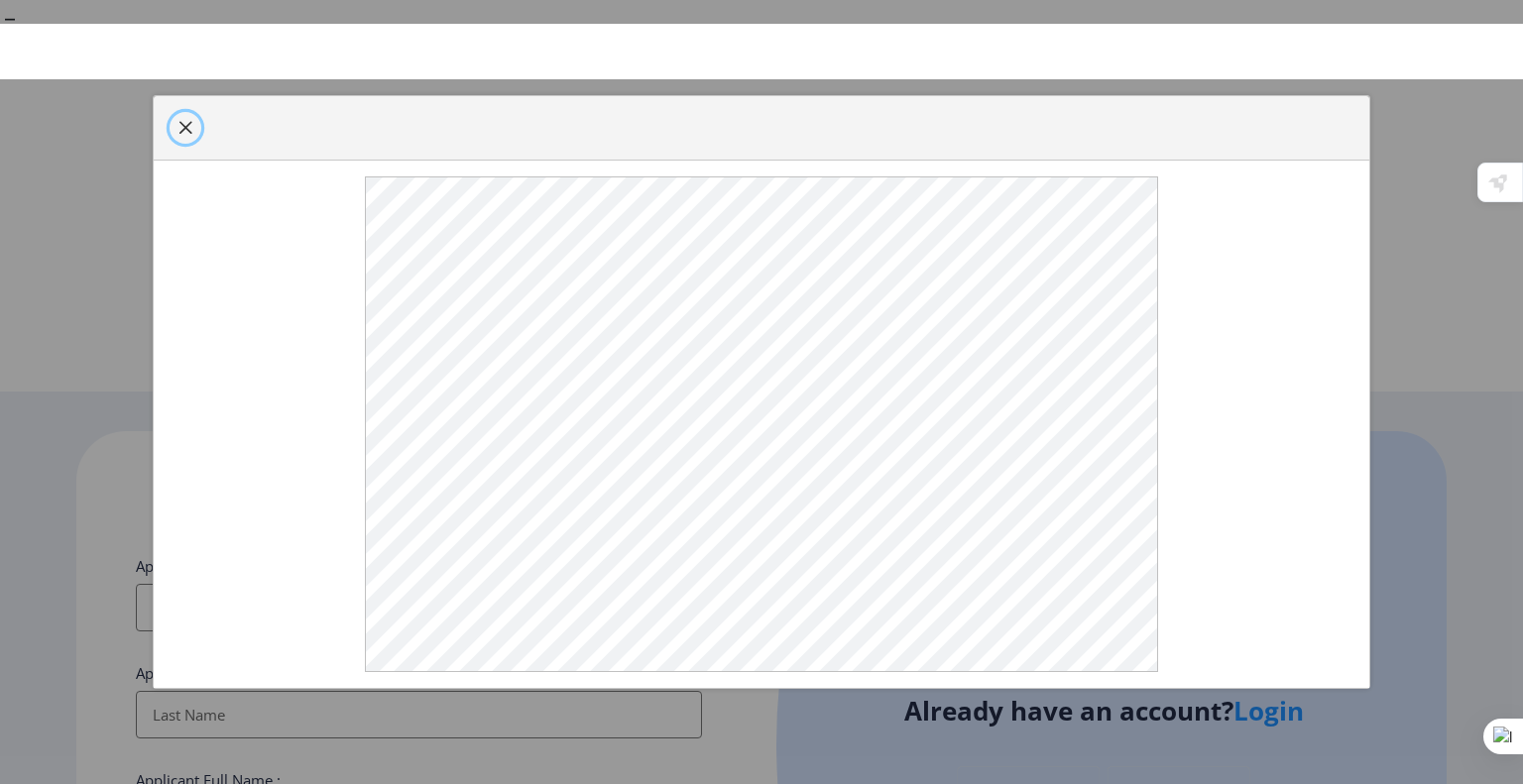 click at bounding box center [185, 128] 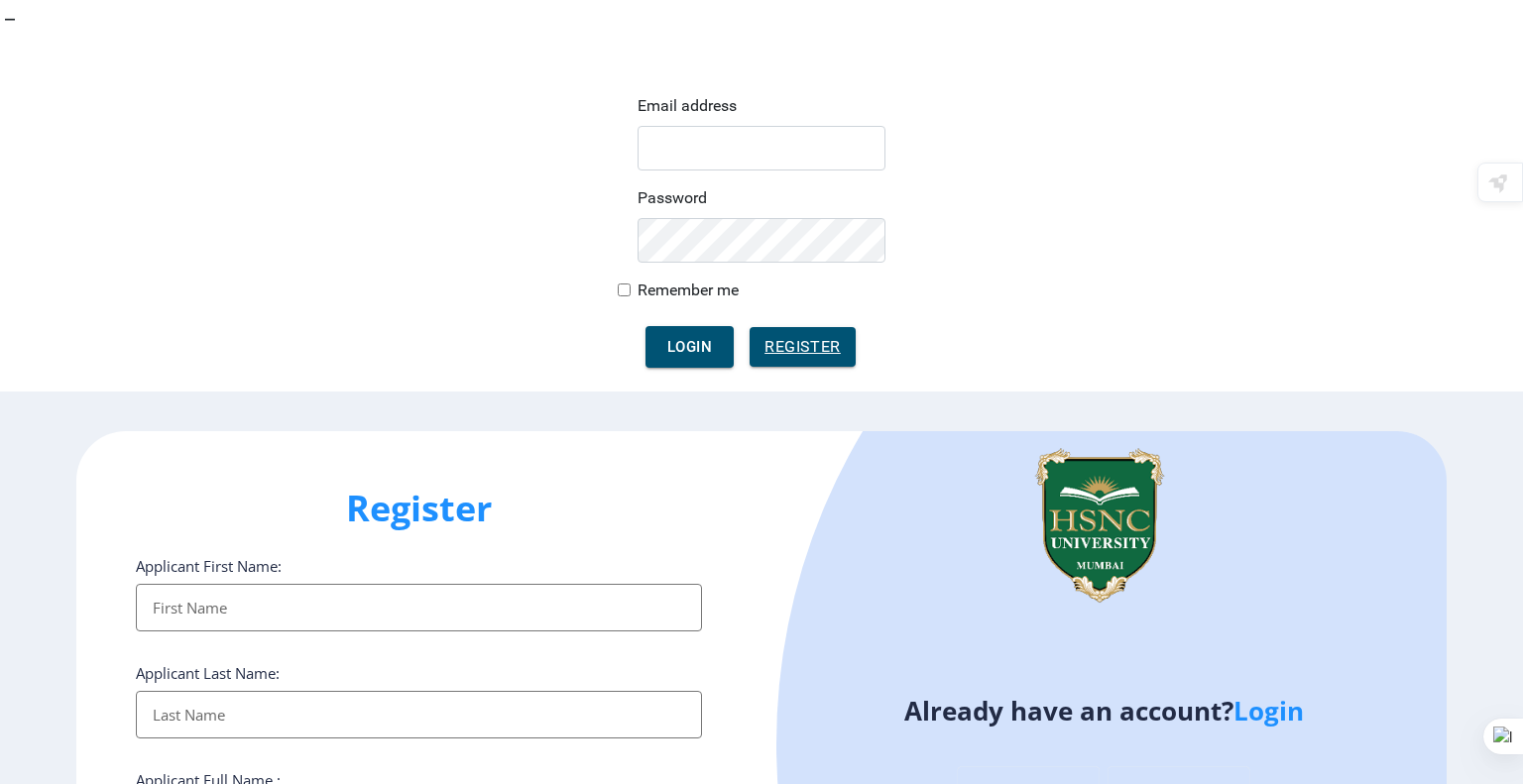 click on "Applicant First Name:" at bounding box center [418, 608] 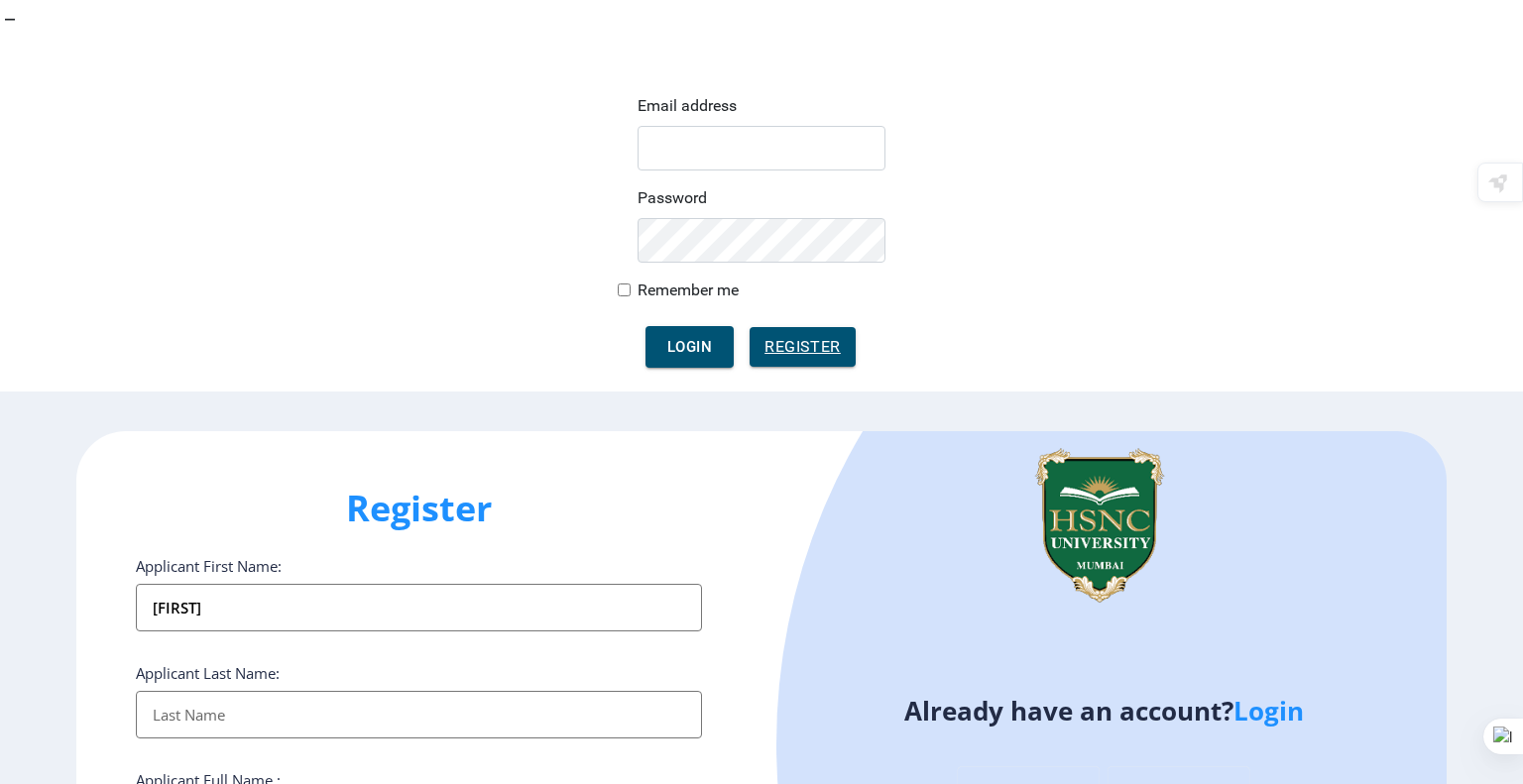 type on "[LAST]" 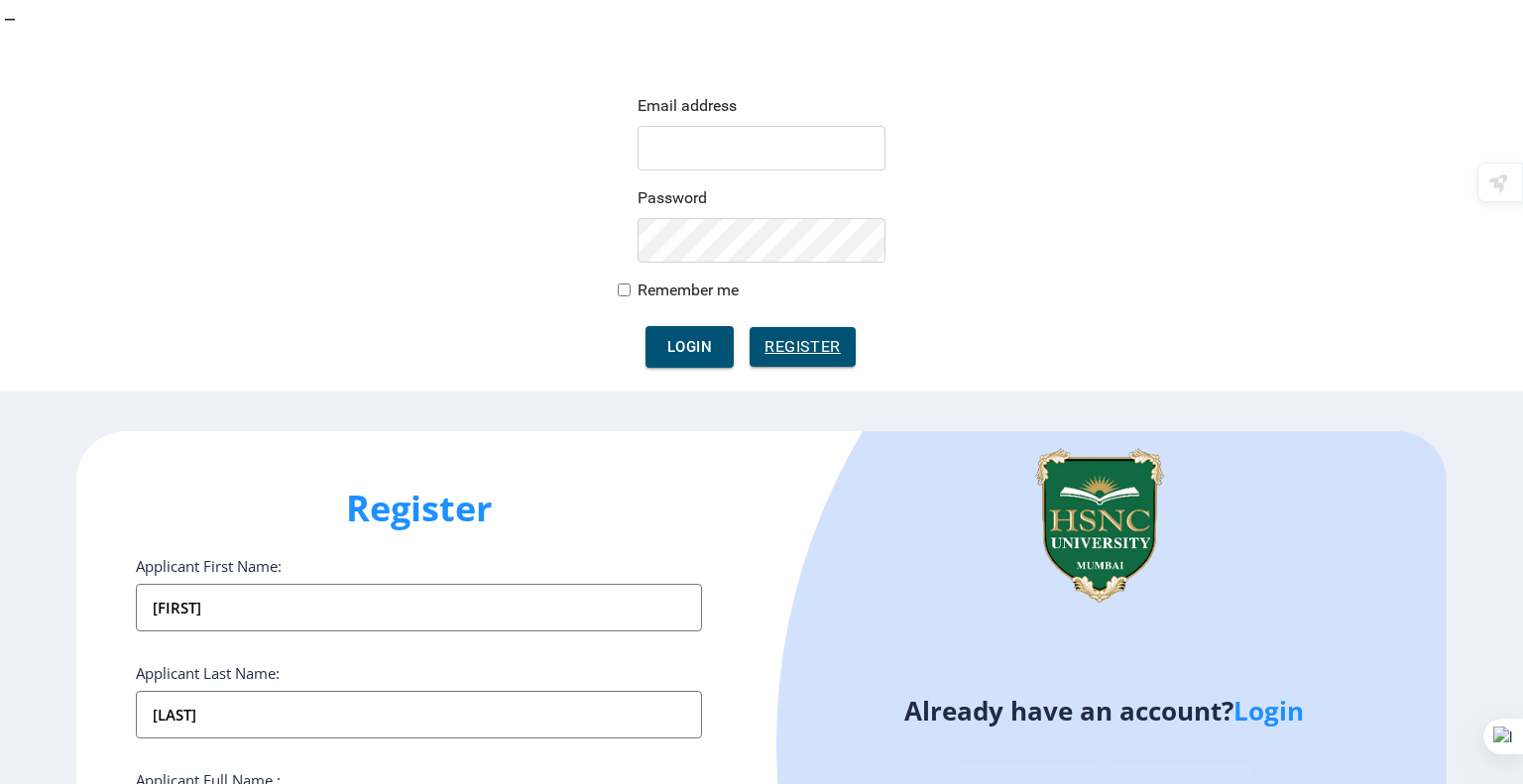 type on "[FIRST] [LAST]" 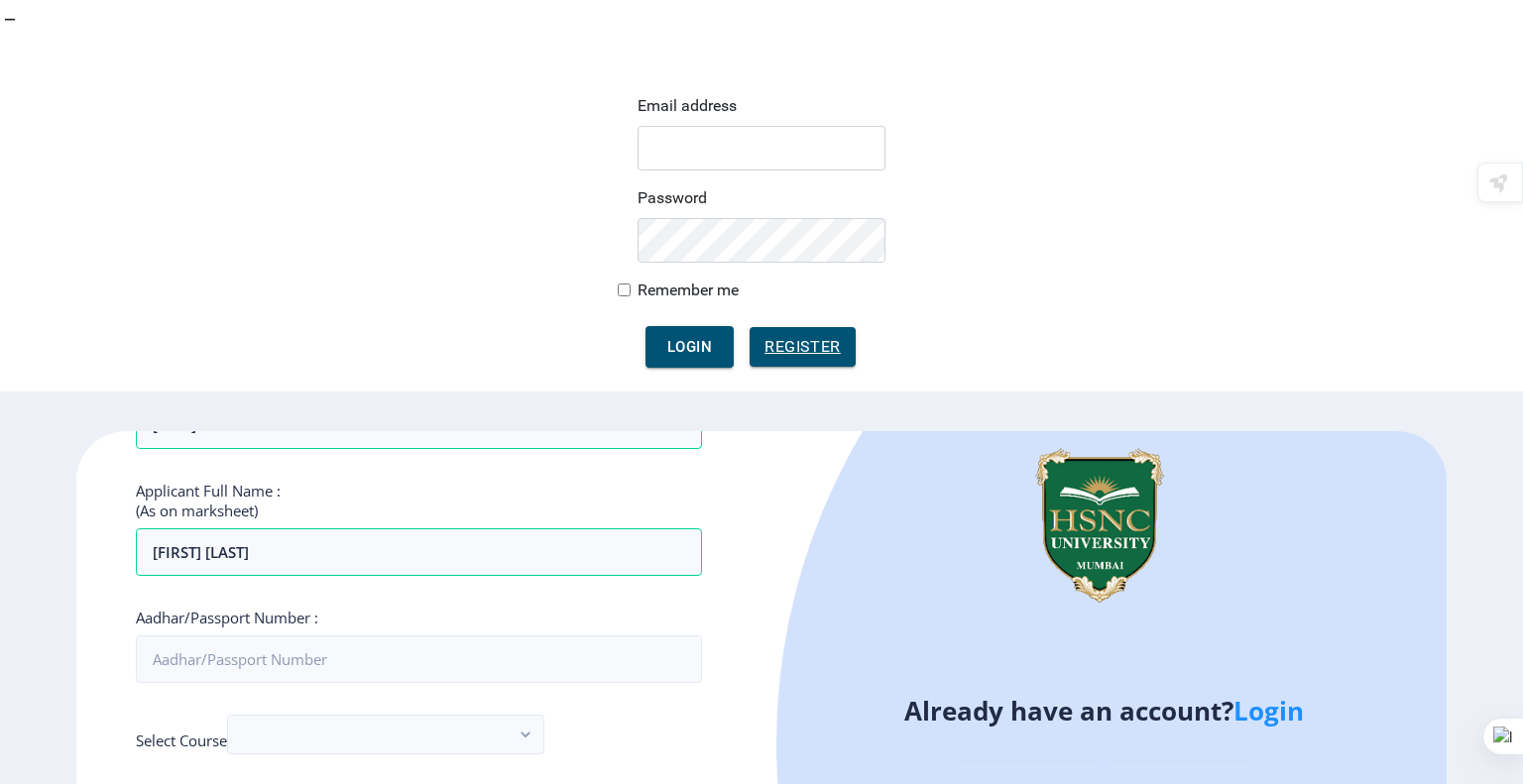 scroll, scrollTop: 293, scrollLeft: 0, axis: vertical 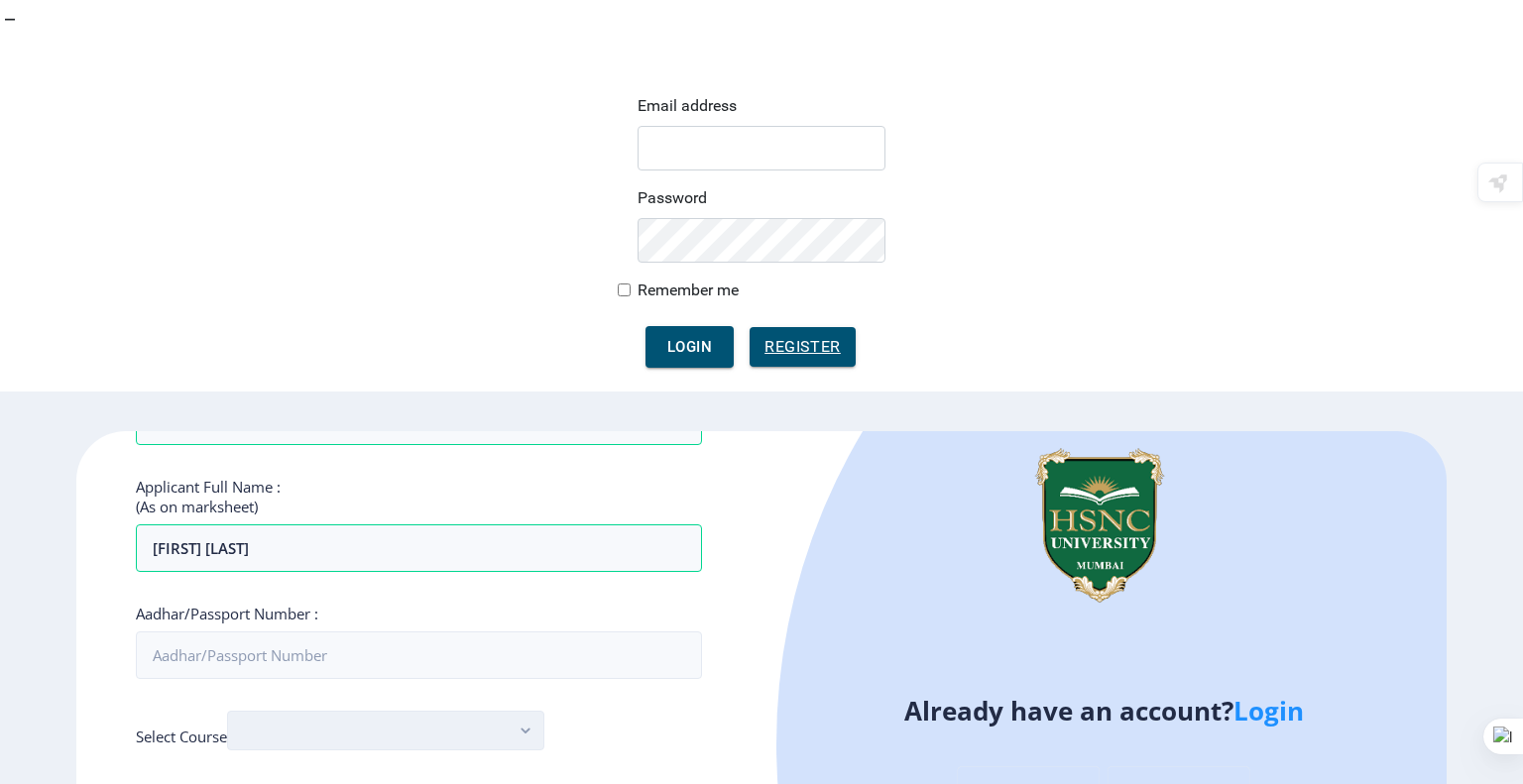 click at bounding box center [386, 730] 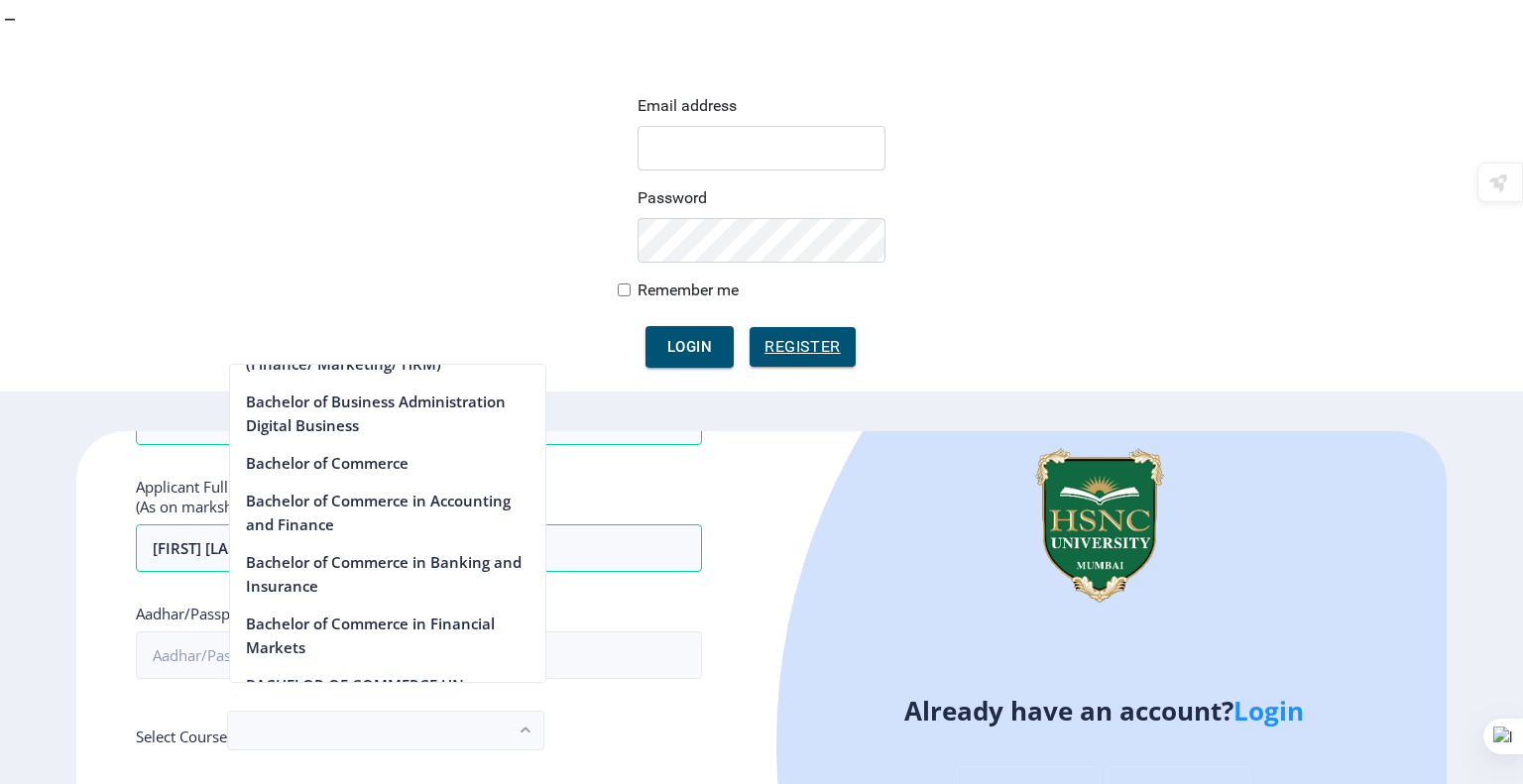 scroll, scrollTop: 641, scrollLeft: 0, axis: vertical 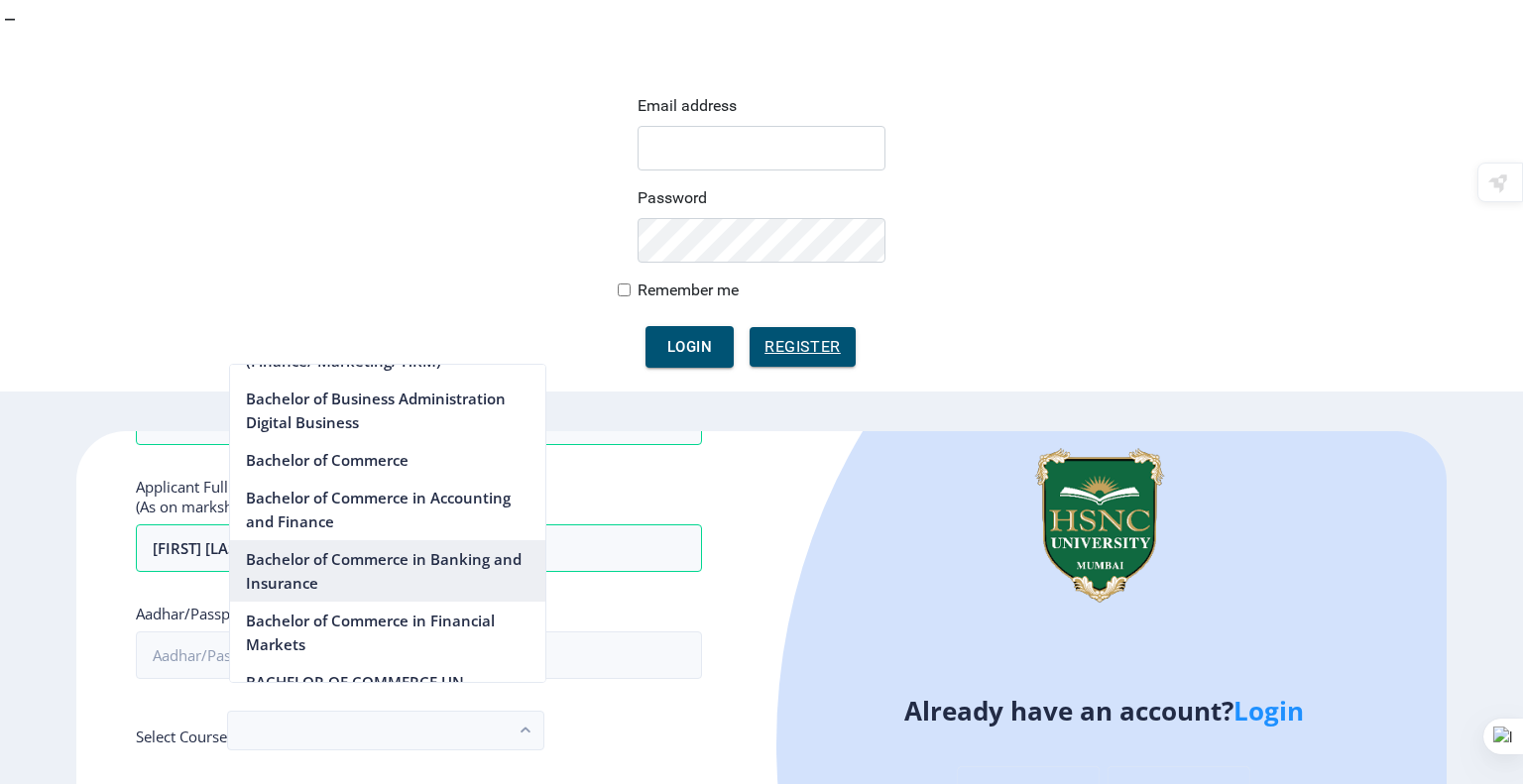 click on "Bachelor of Commerce in Banking and Insurance" at bounding box center [388, 571] 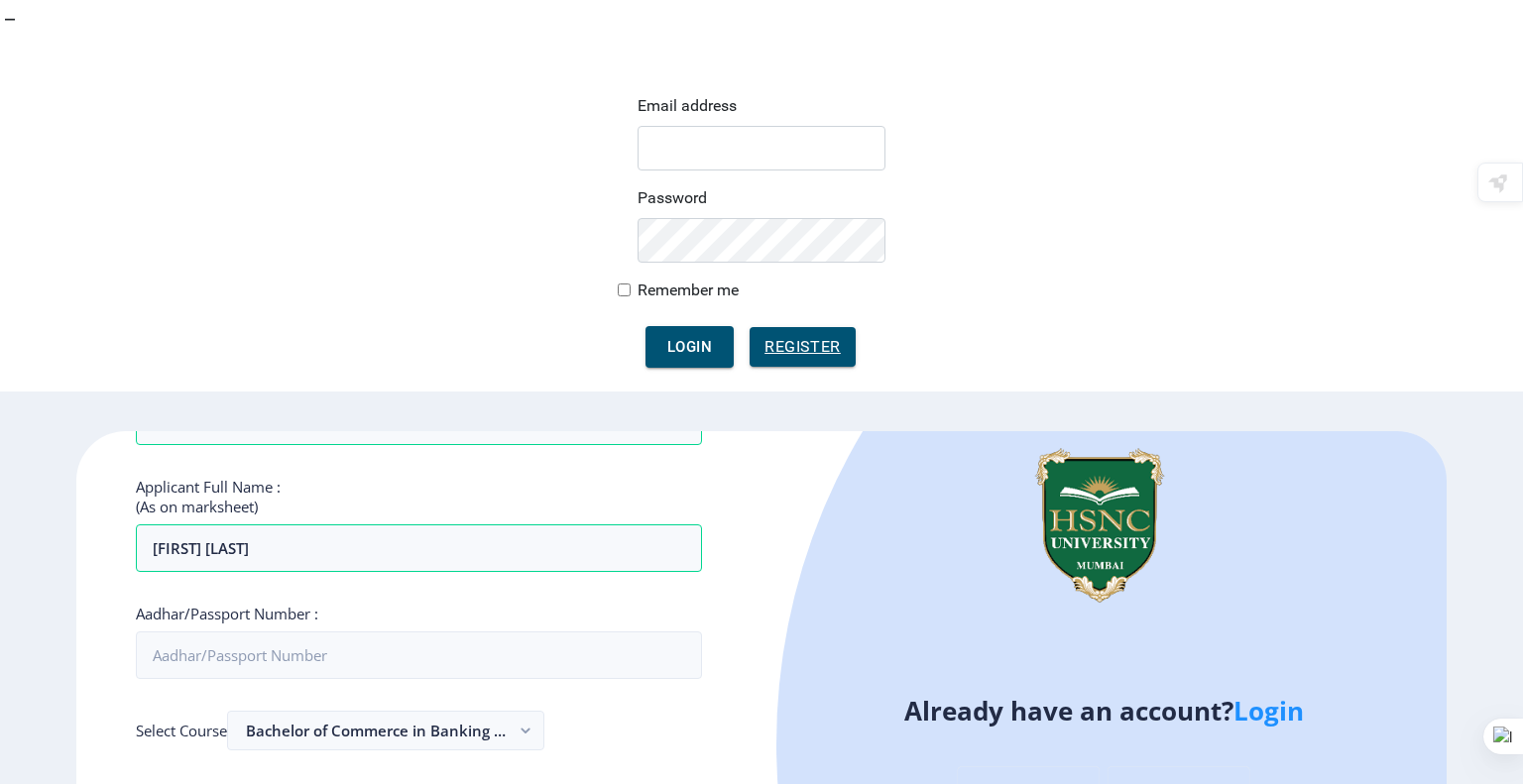 click on "Select Gender Male Female Other" at bounding box center (418, 952) 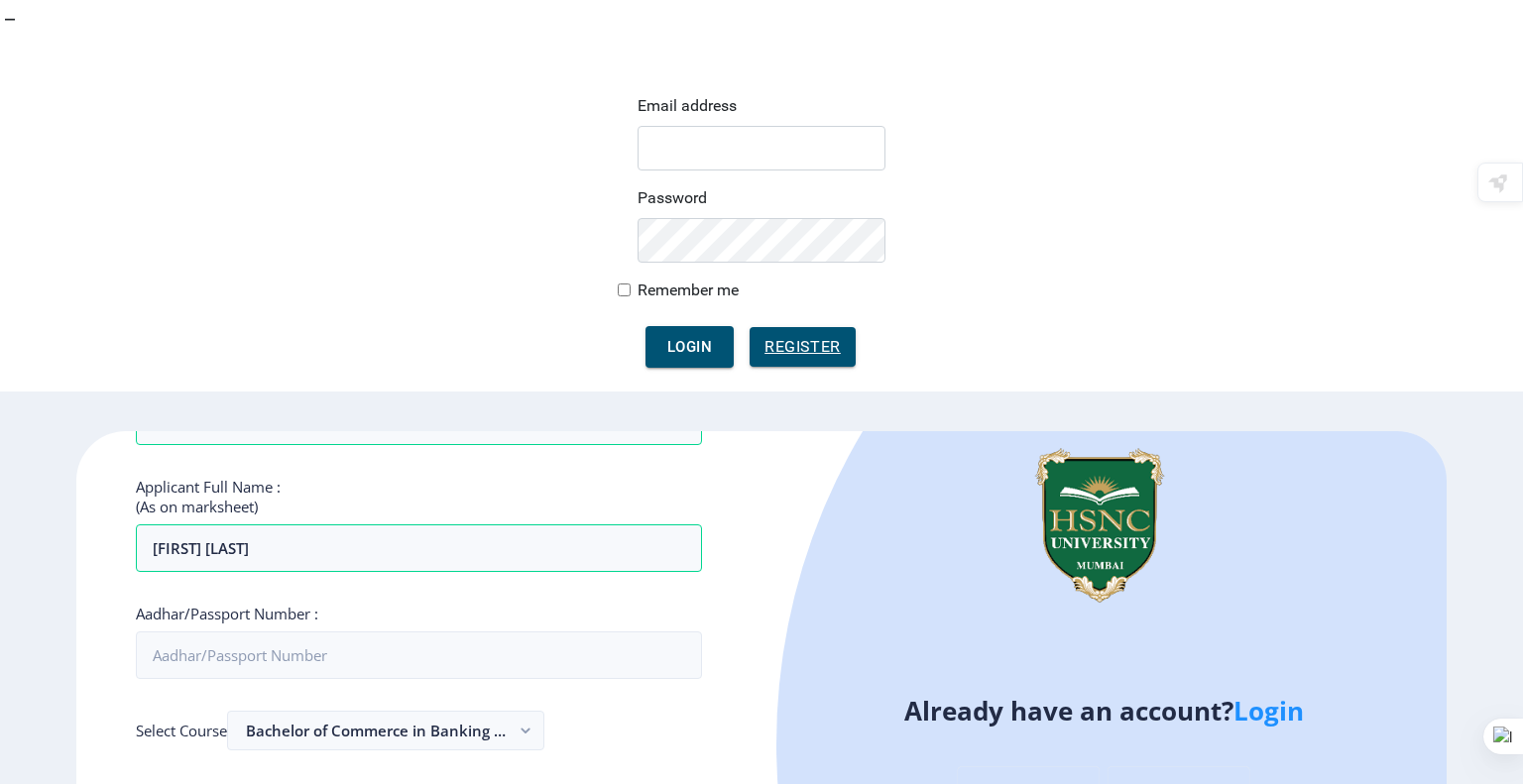 click on "Applicant First Name:" at bounding box center [418, 843] 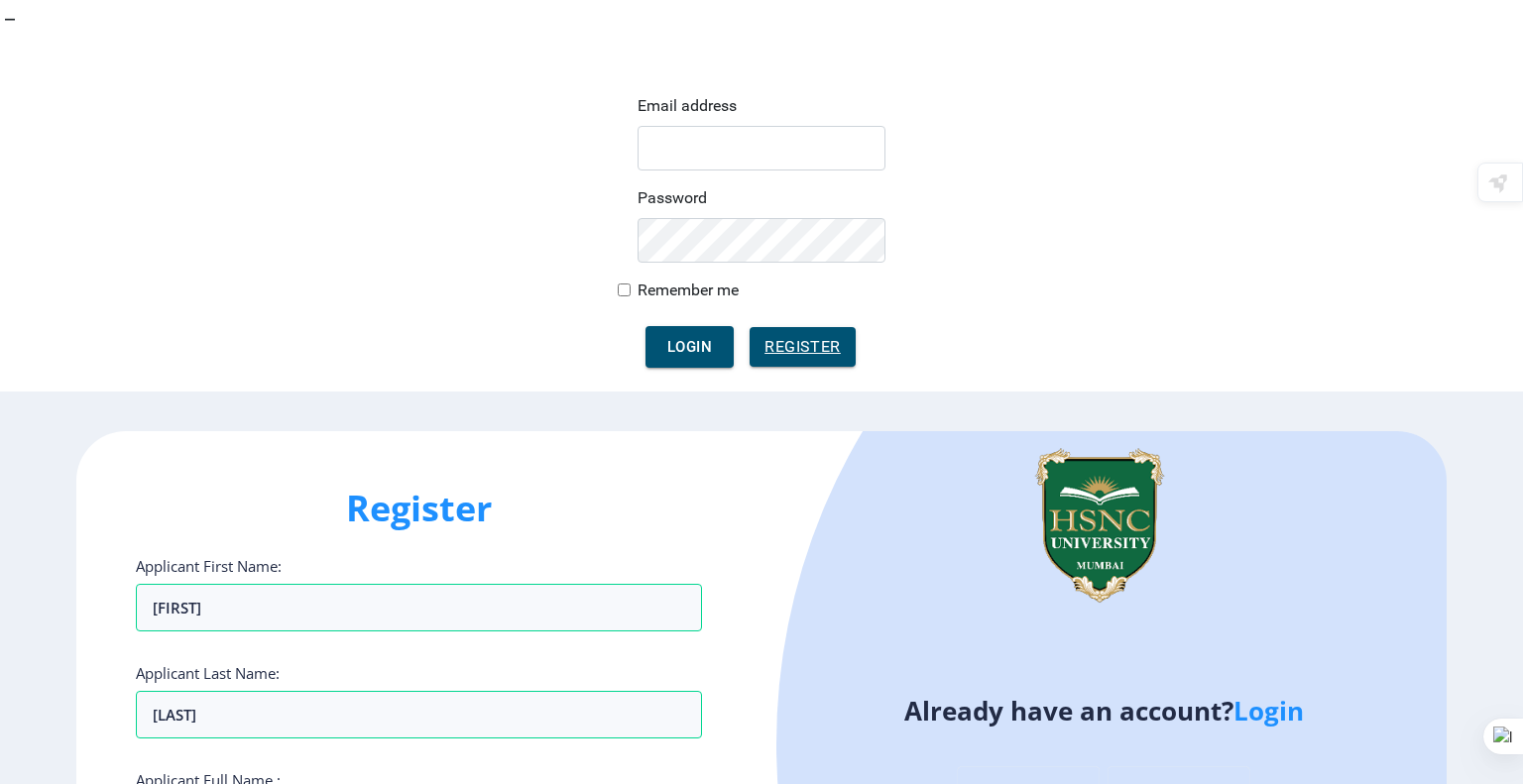 scroll, scrollTop: 85, scrollLeft: 0, axis: vertical 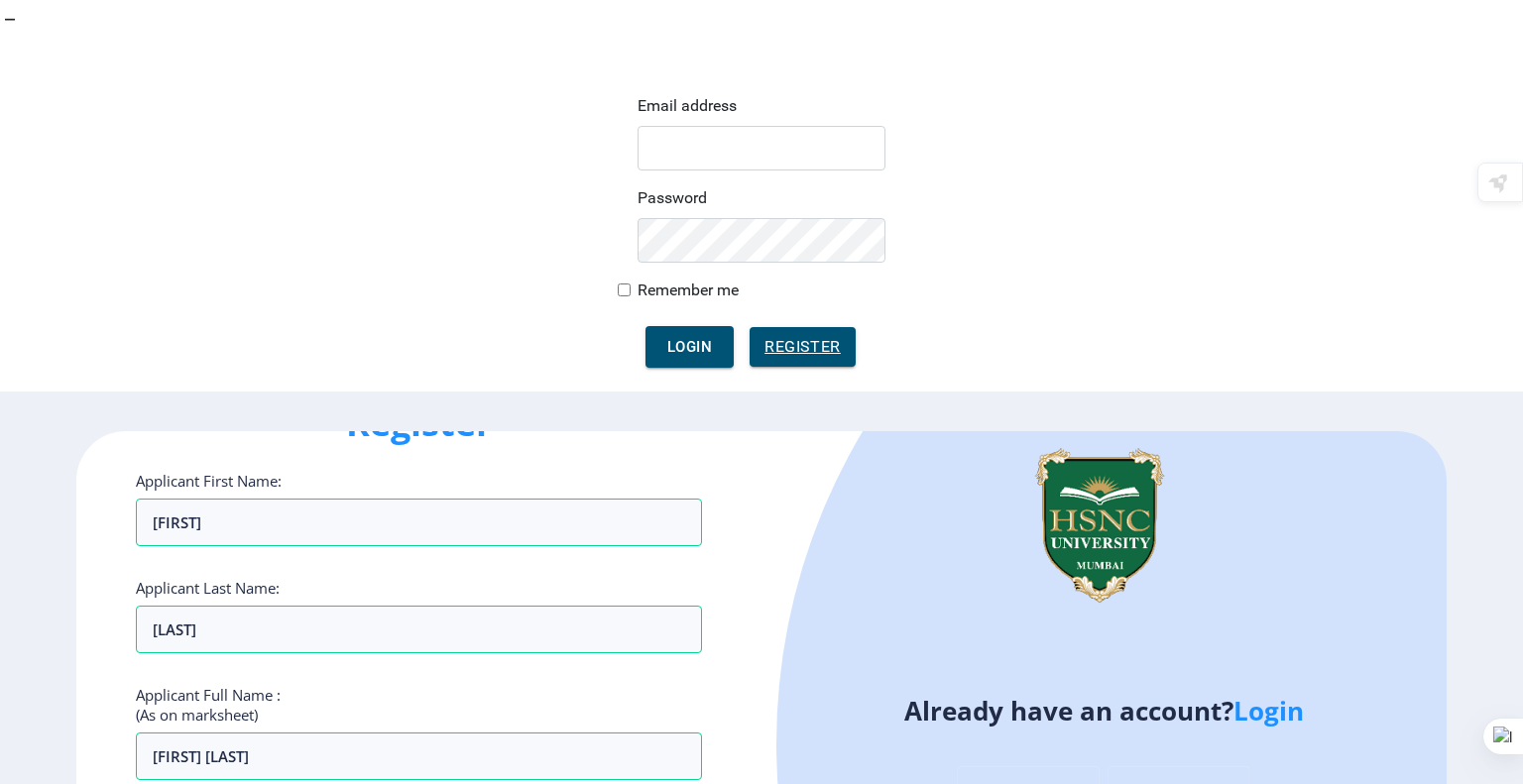 click on "Aadhar/Passport Number :" at bounding box center [418, 863] 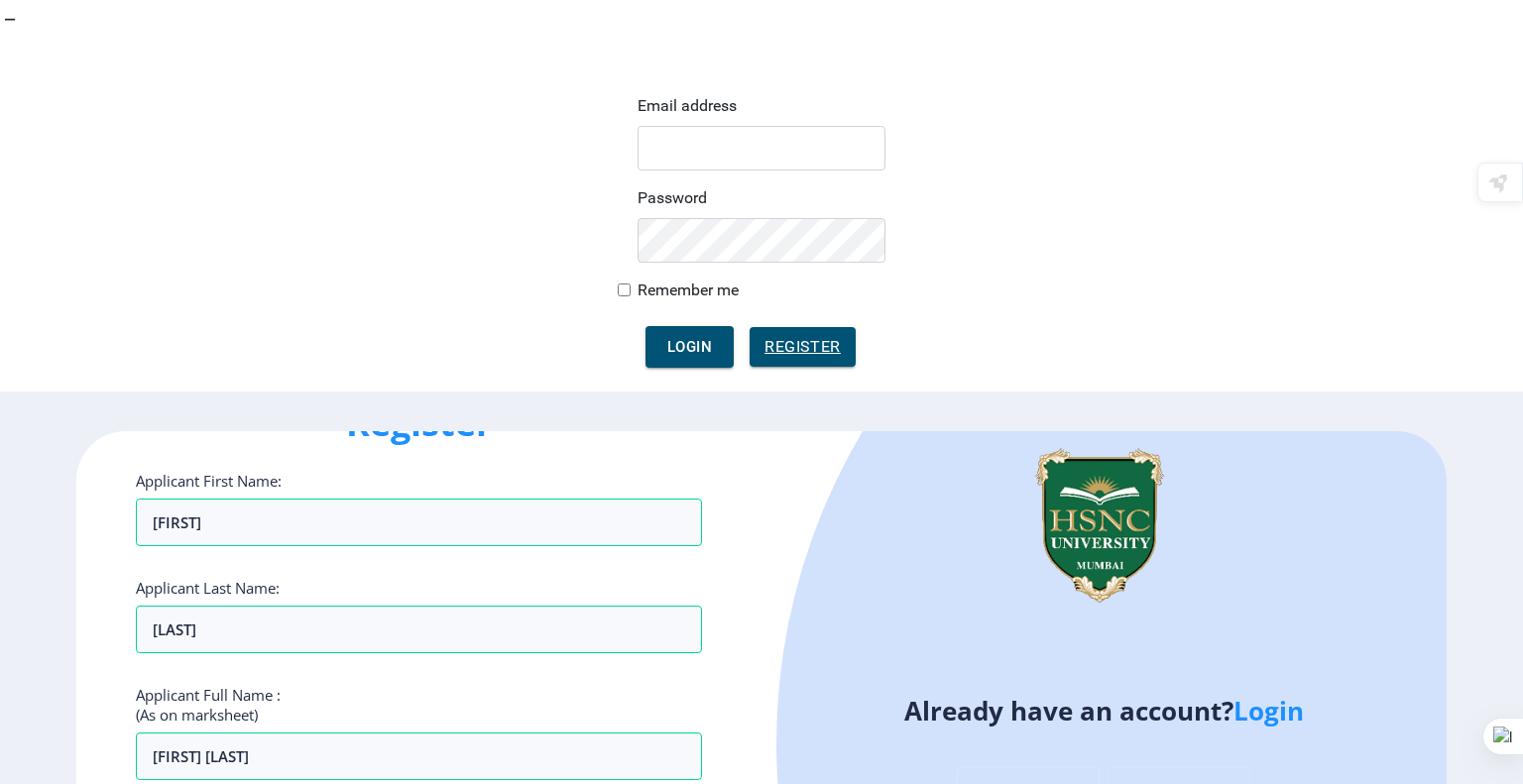 click on "Aadhar/Passport Number :" at bounding box center [418, 863] 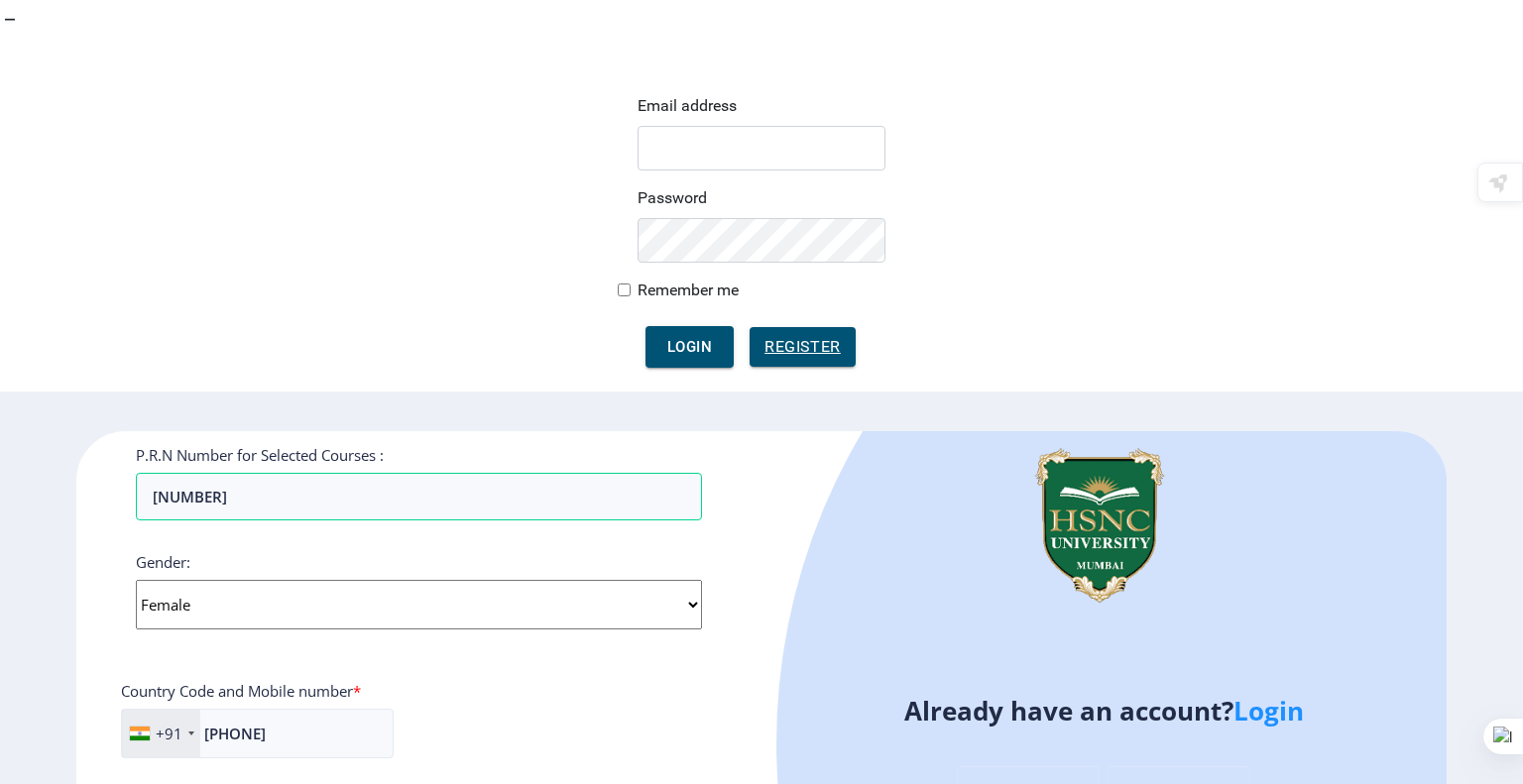 scroll, scrollTop: 645, scrollLeft: 0, axis: vertical 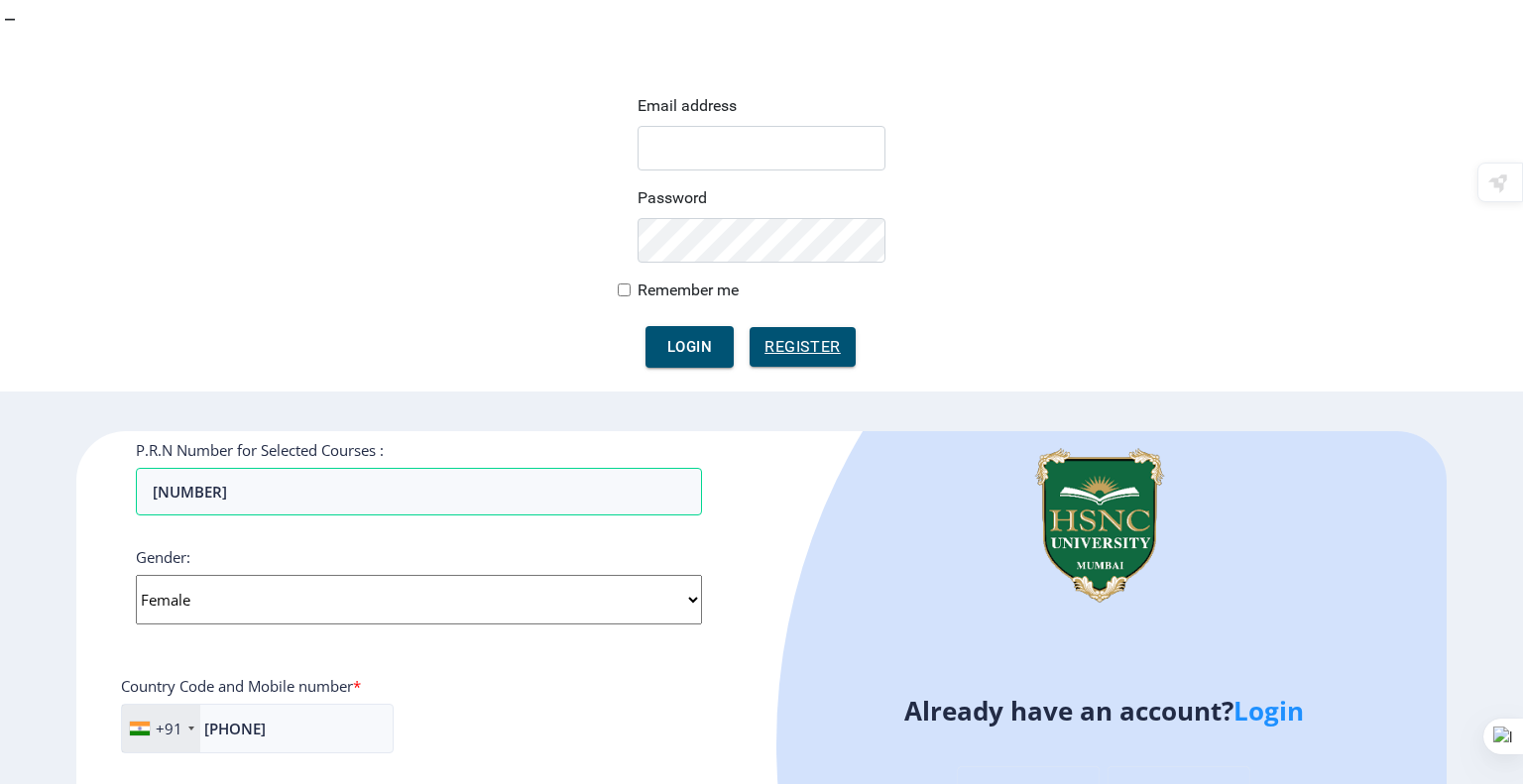 type on "[PHONE]" 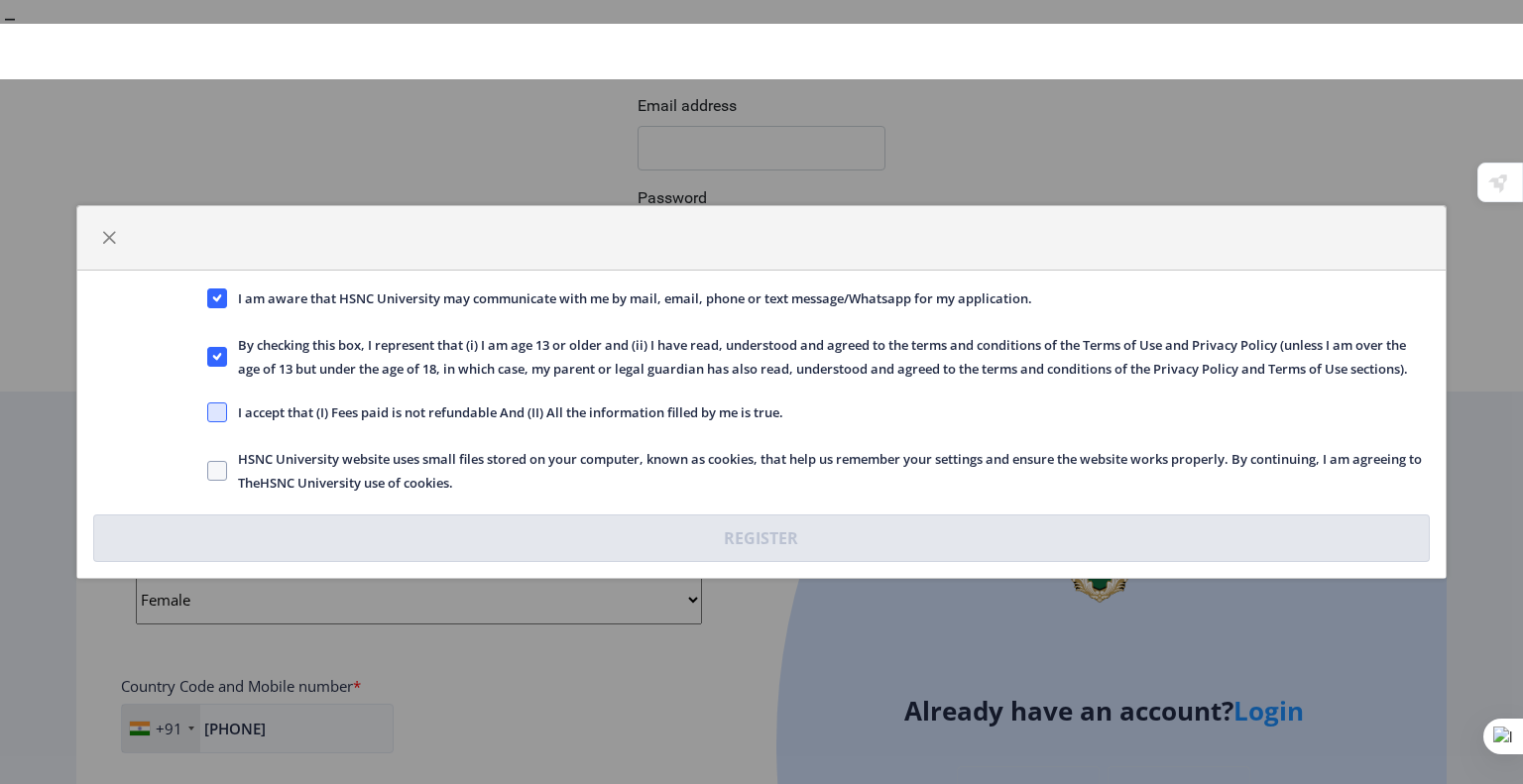 click at bounding box center (217, 298) 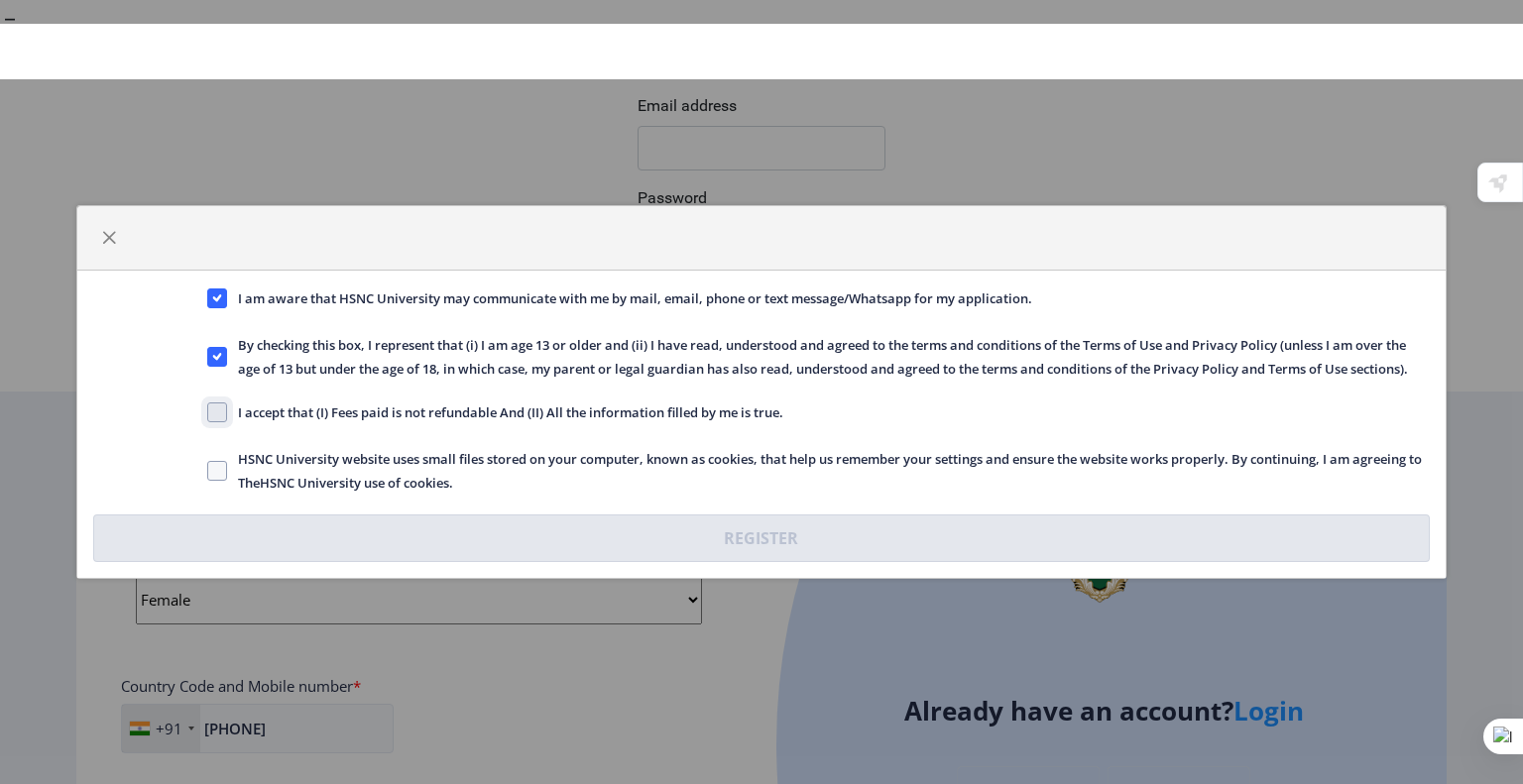 click on "I accept that (I) Fees paid is not refundable And (II) All the information filled by me is true." at bounding box center [207, 298] 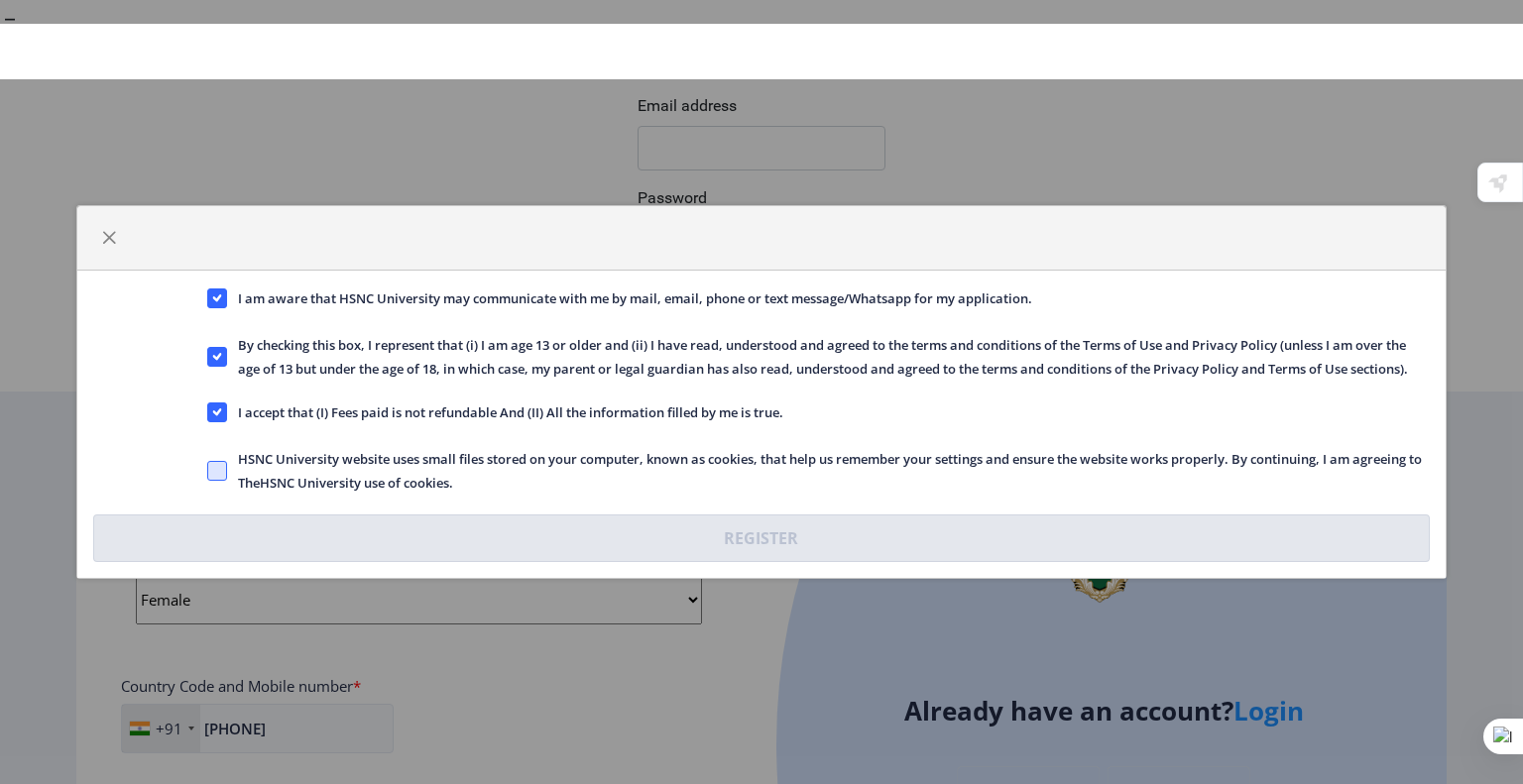 click at bounding box center (217, 298) 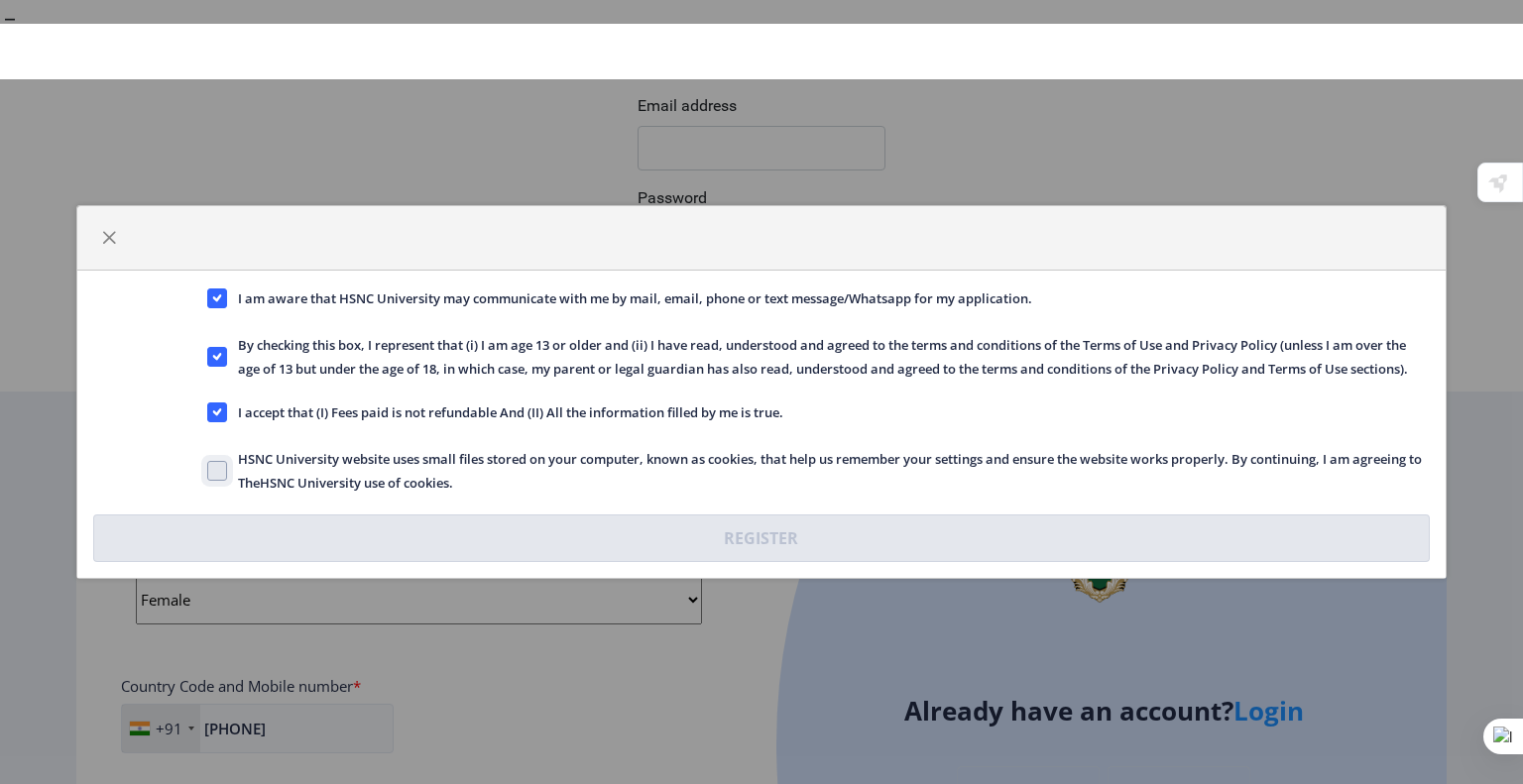 click on "HSNC University website uses small files stored on your computer, known as cookies, that help us remember your settings and ensure the website works properly. By continuing, I am agreeing to TheHSNC University use of cookies." at bounding box center (207, 298) 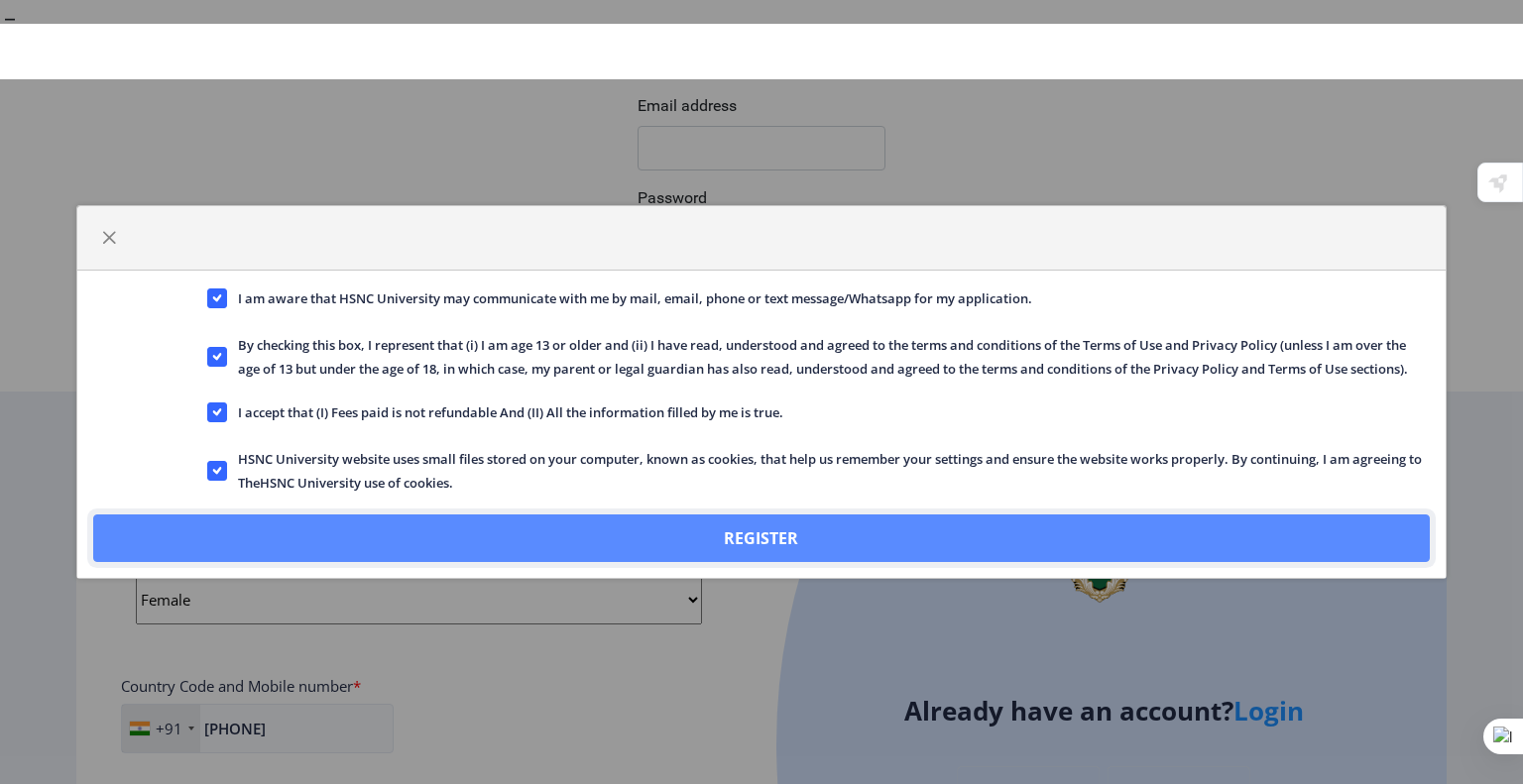 click on "Register" at bounding box center (762, 538) 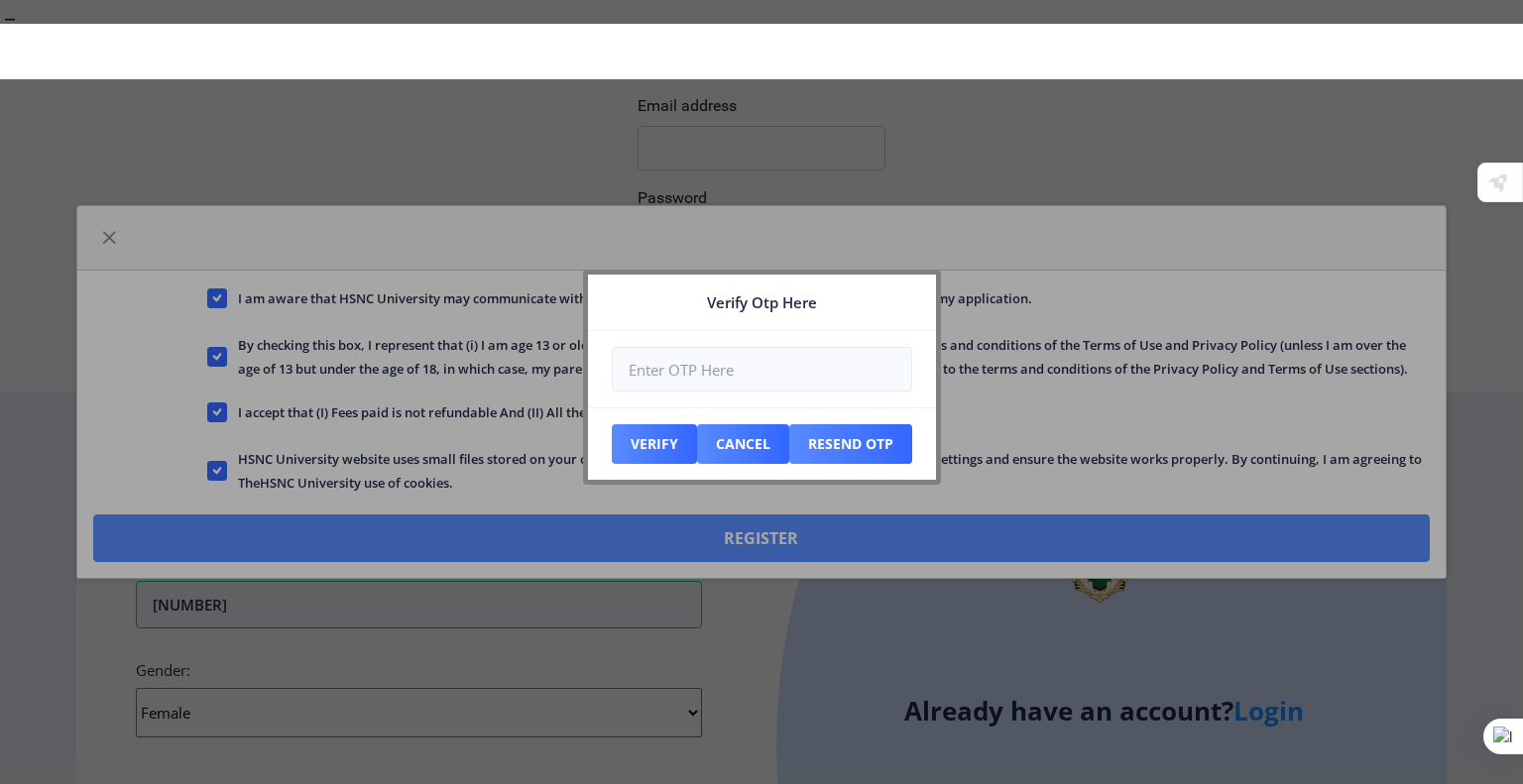 scroll, scrollTop: 757, scrollLeft: 0, axis: vertical 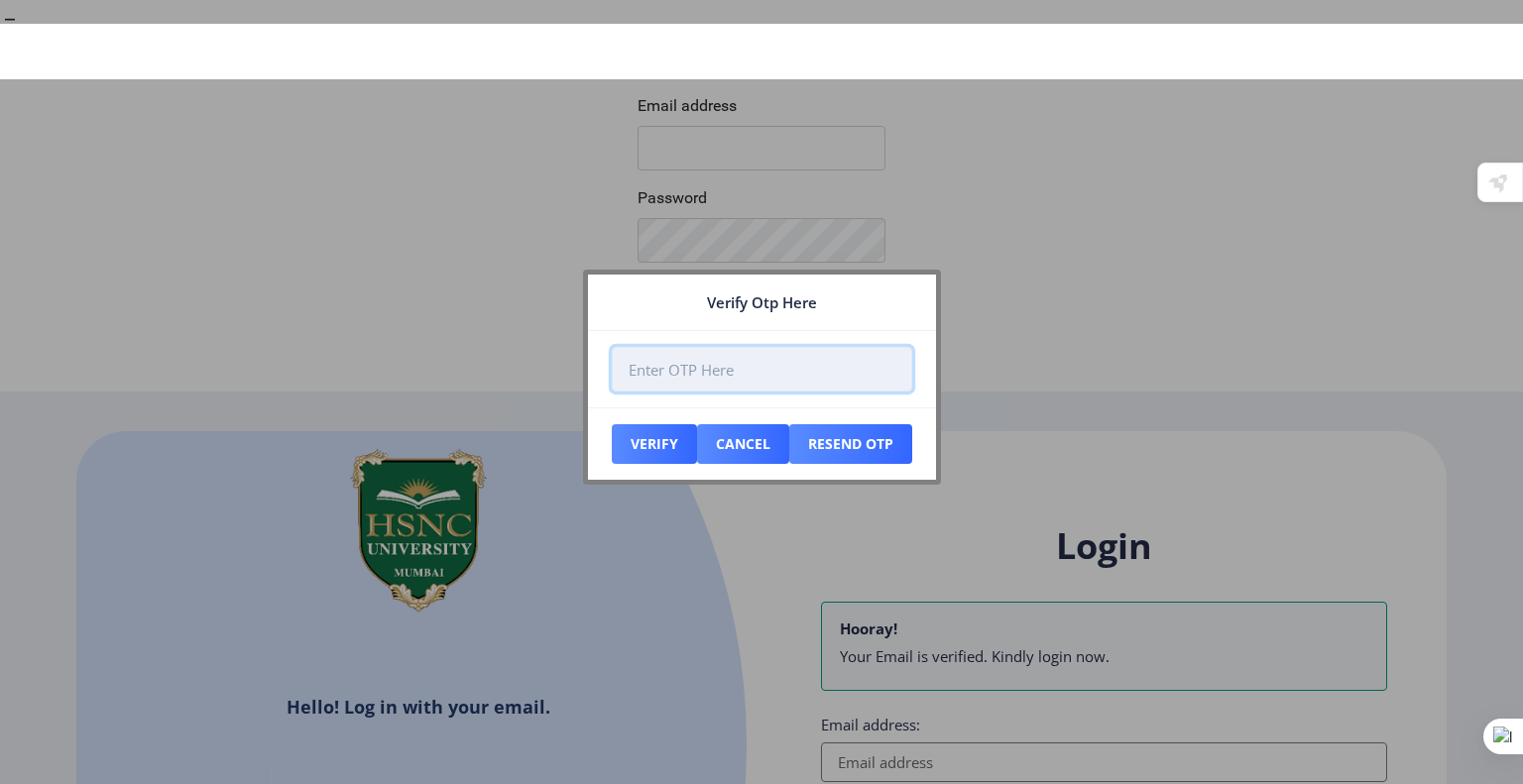 click at bounding box center (762, 369) 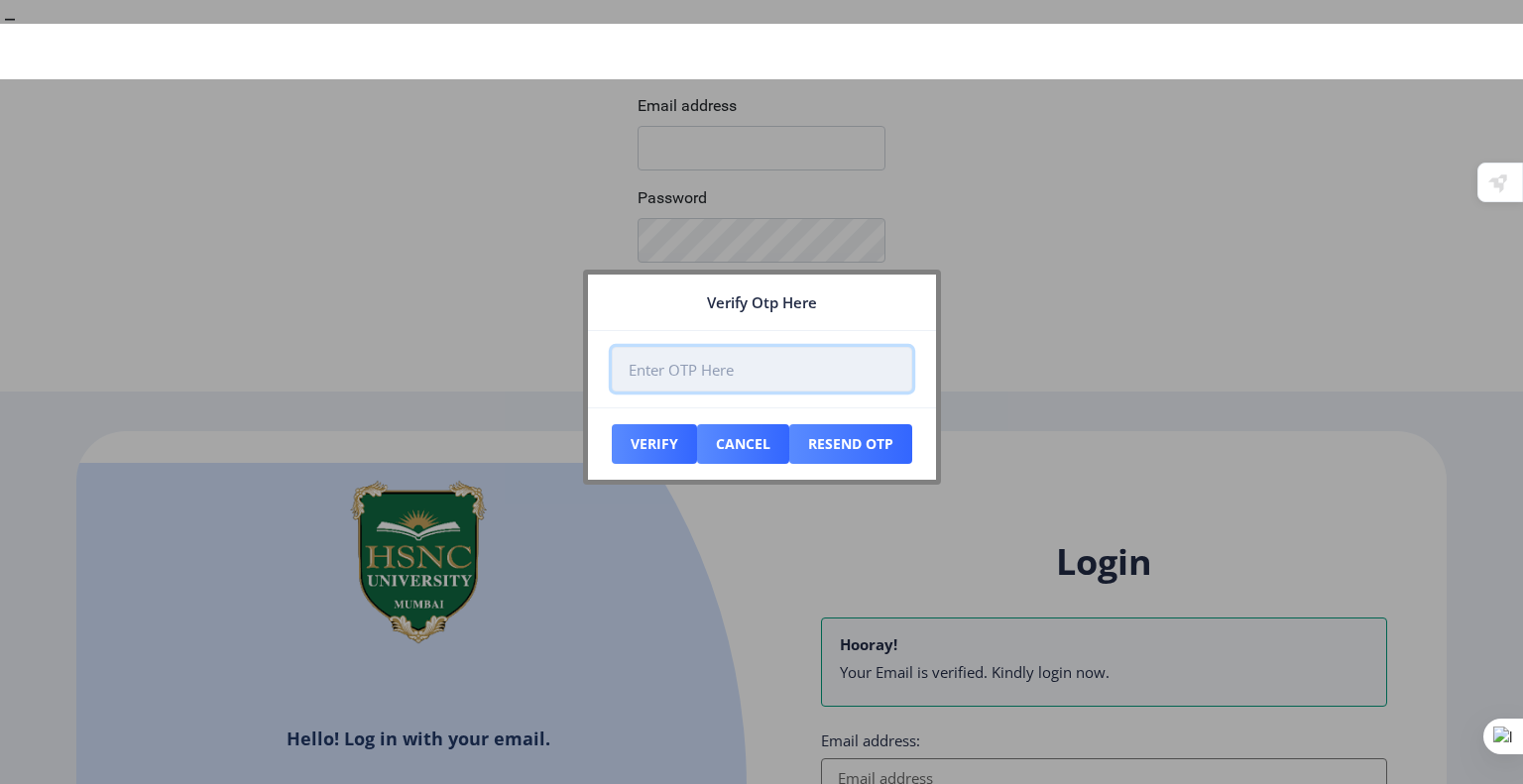 paste on "[NUMBER]" 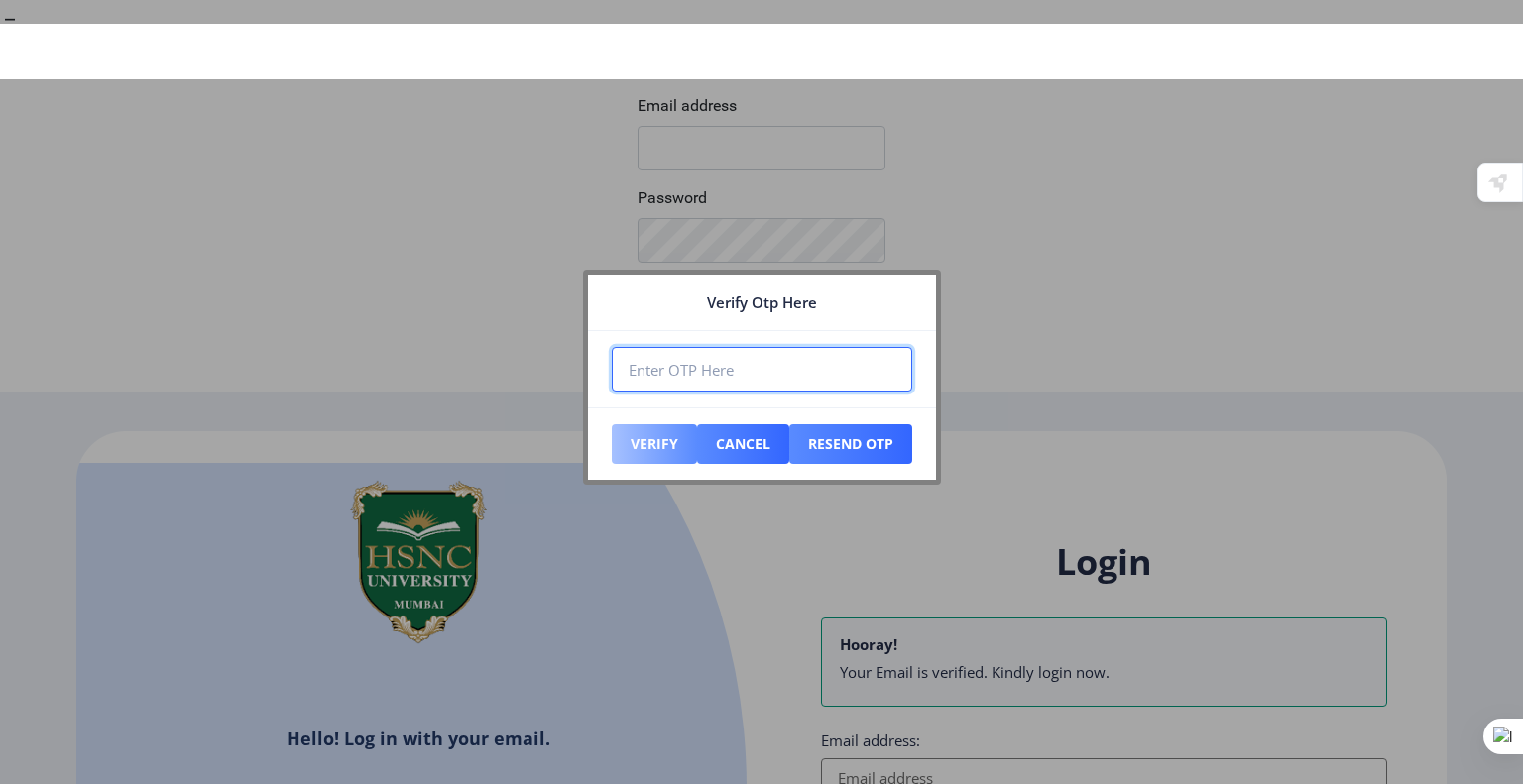 type on "[NUMBER]" 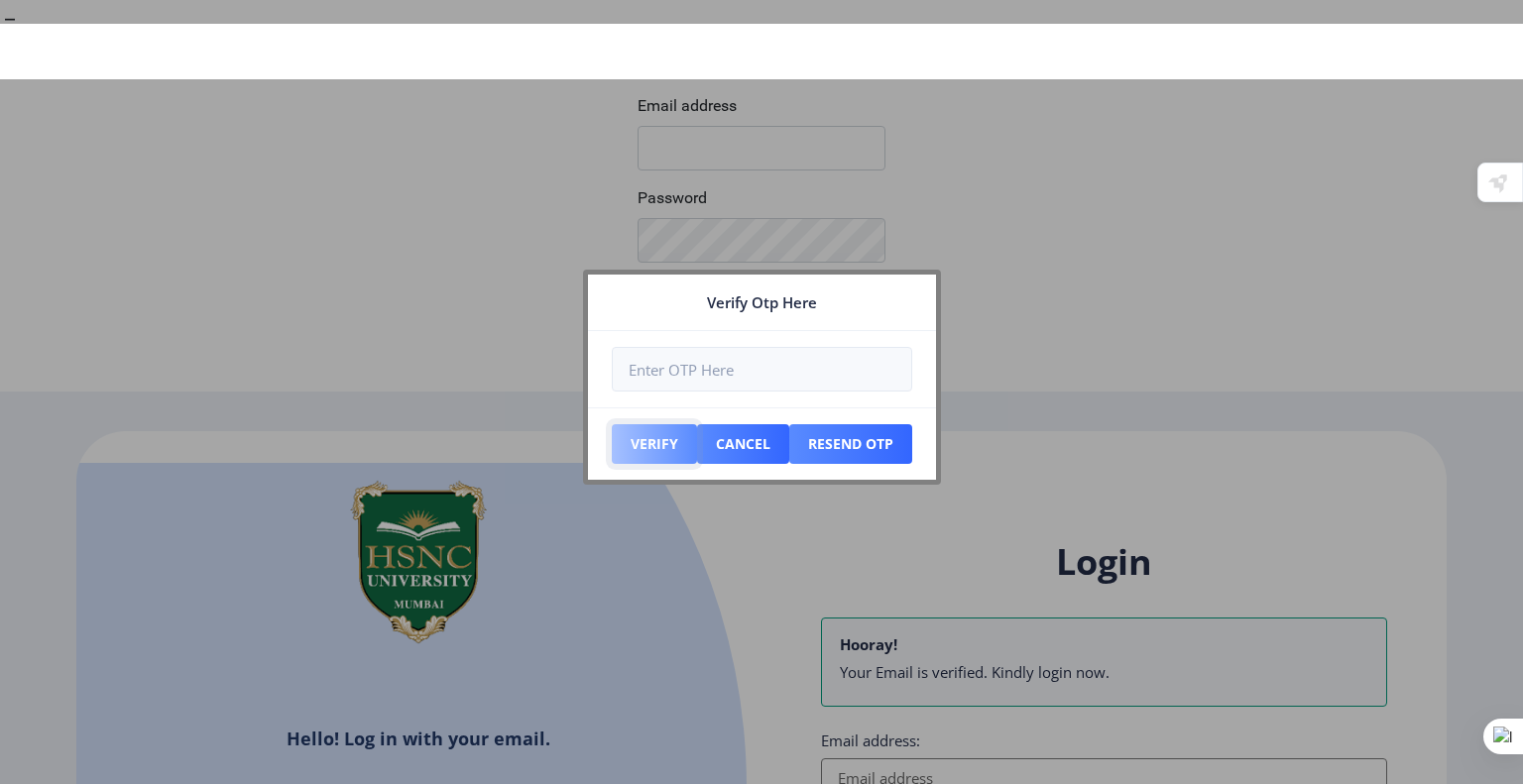 click on "Verify" at bounding box center [654, 444] 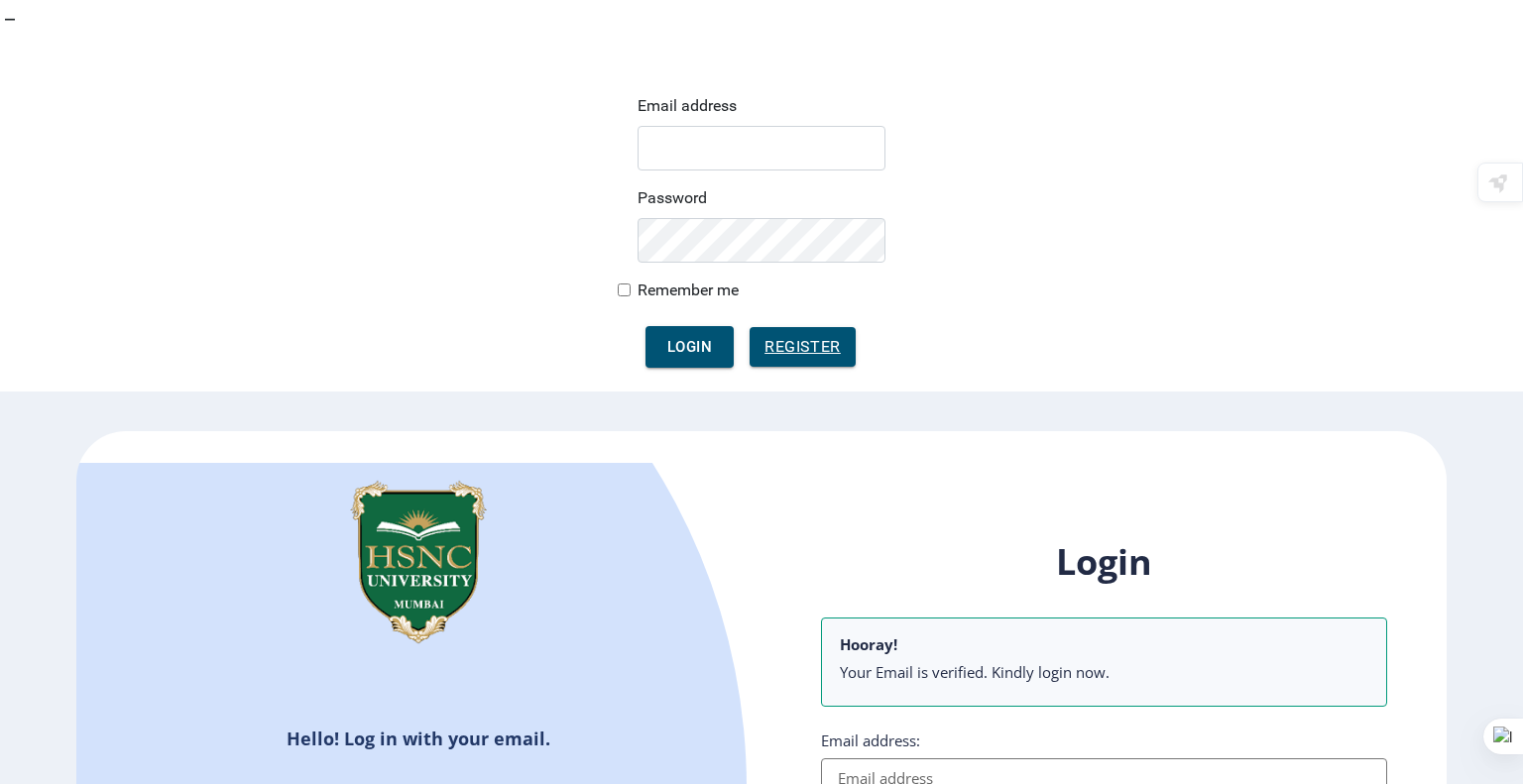 click on "Email address:" at bounding box center (1104, 778) 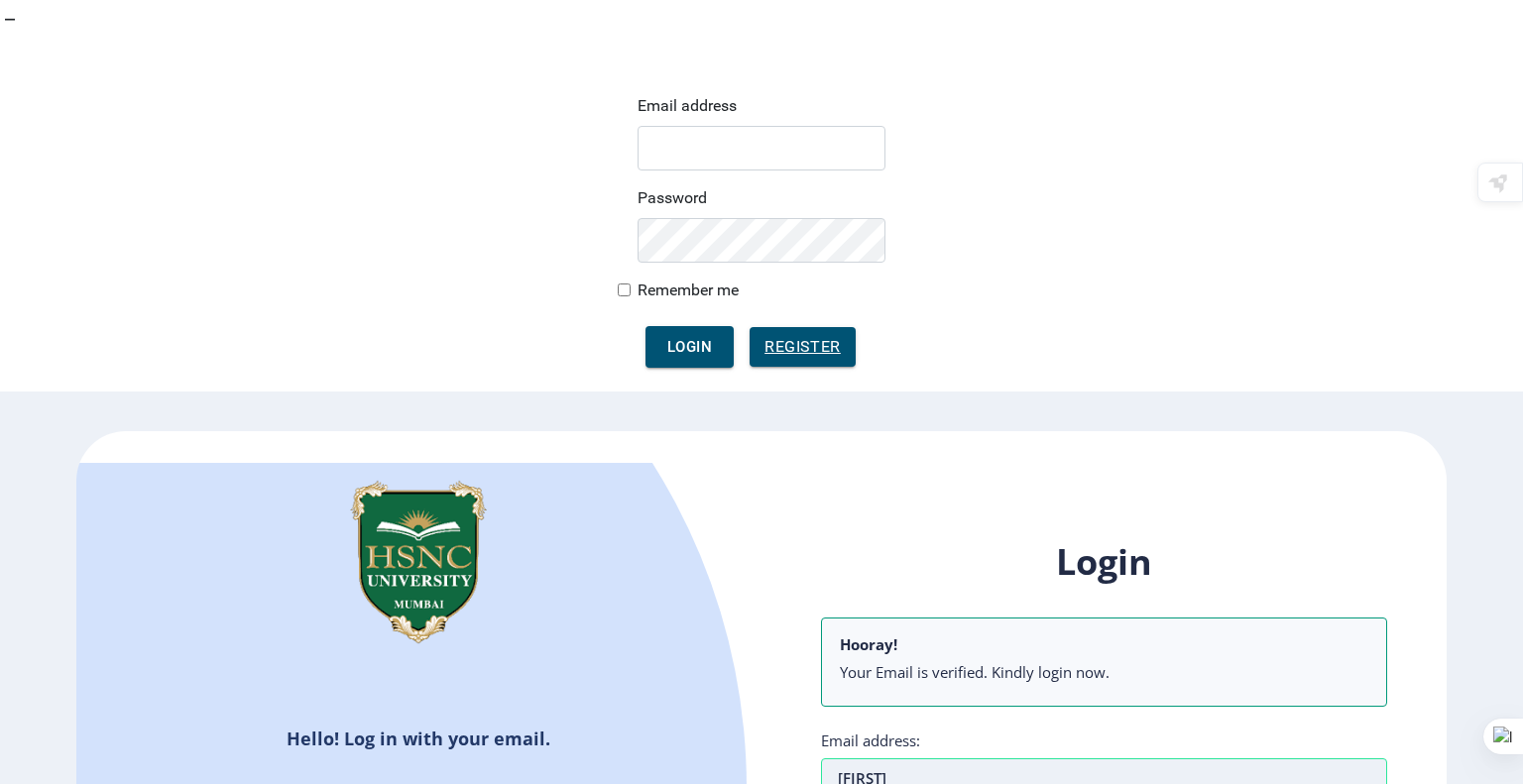 type on "[EMAIL]" 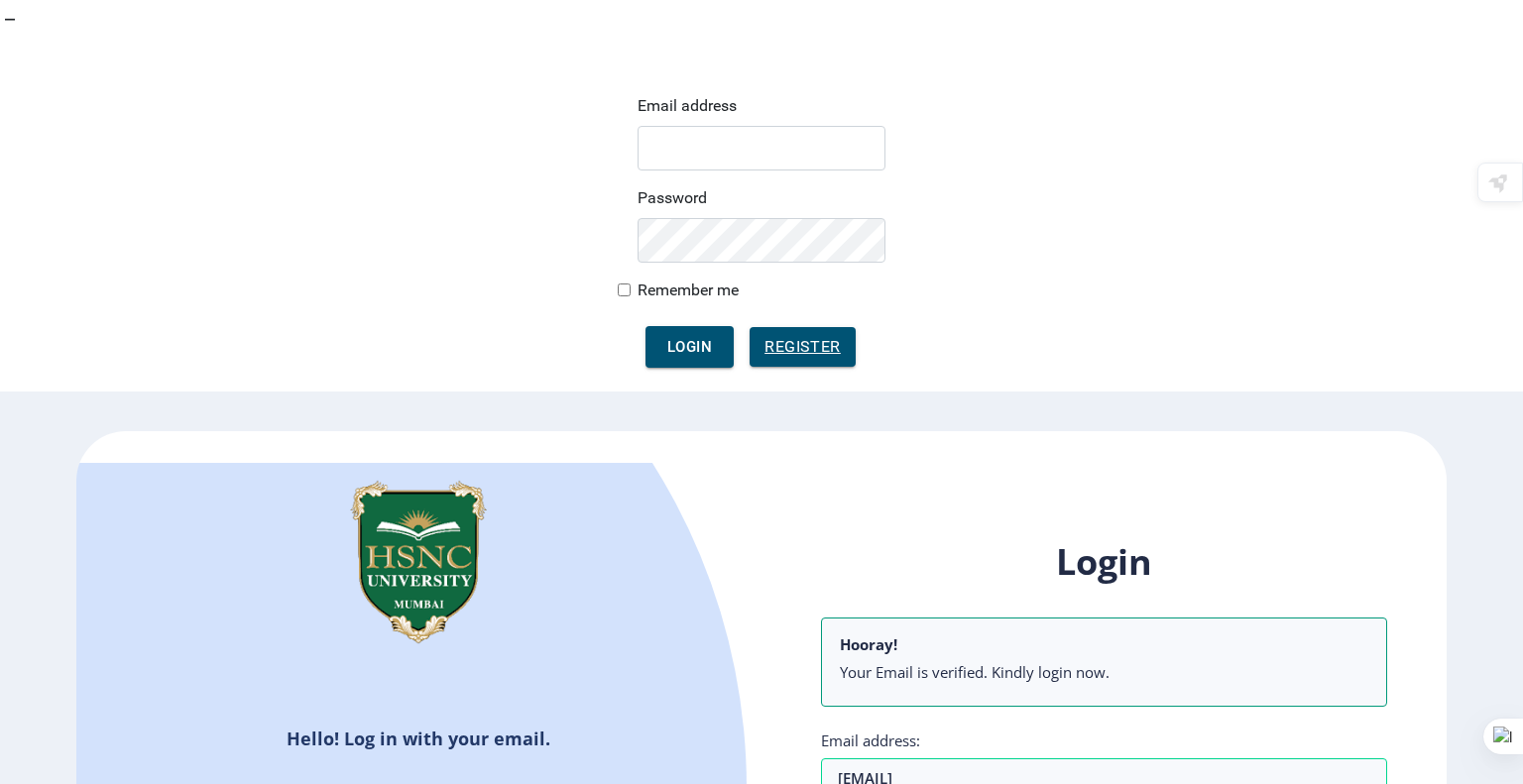 click at bounding box center [1361, 875] 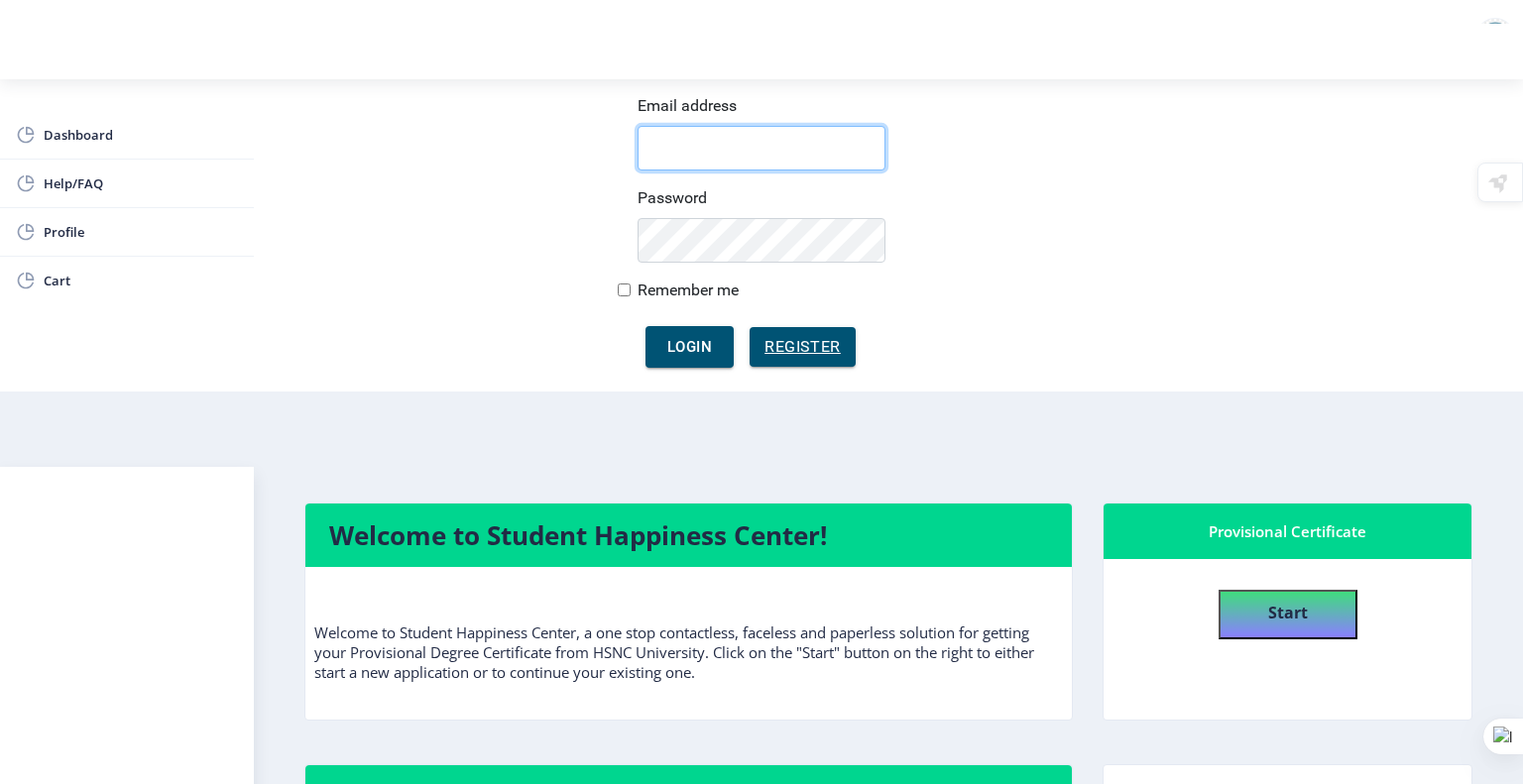 type on "[EMAIL]" 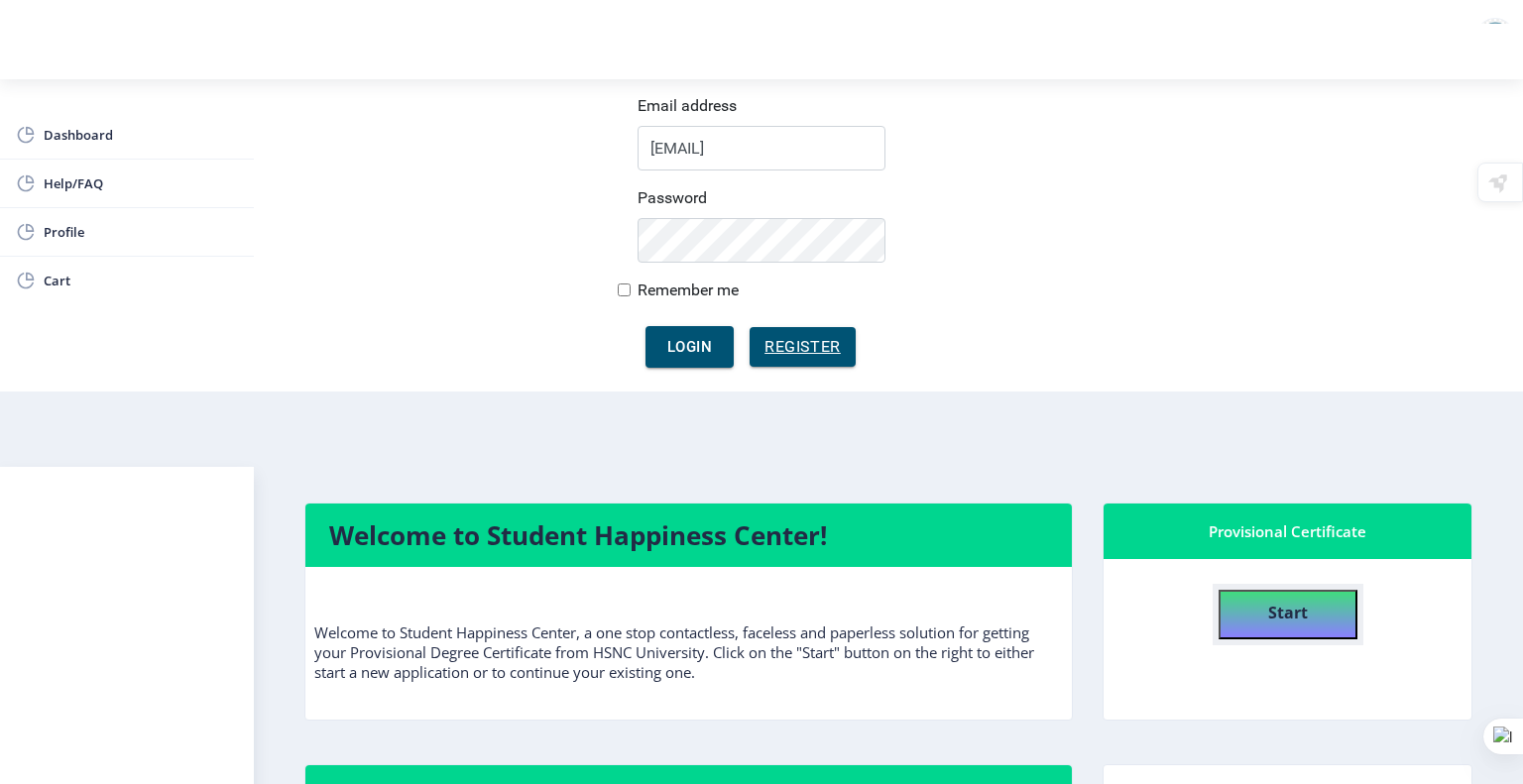 click on "Start" at bounding box center [1288, 613] 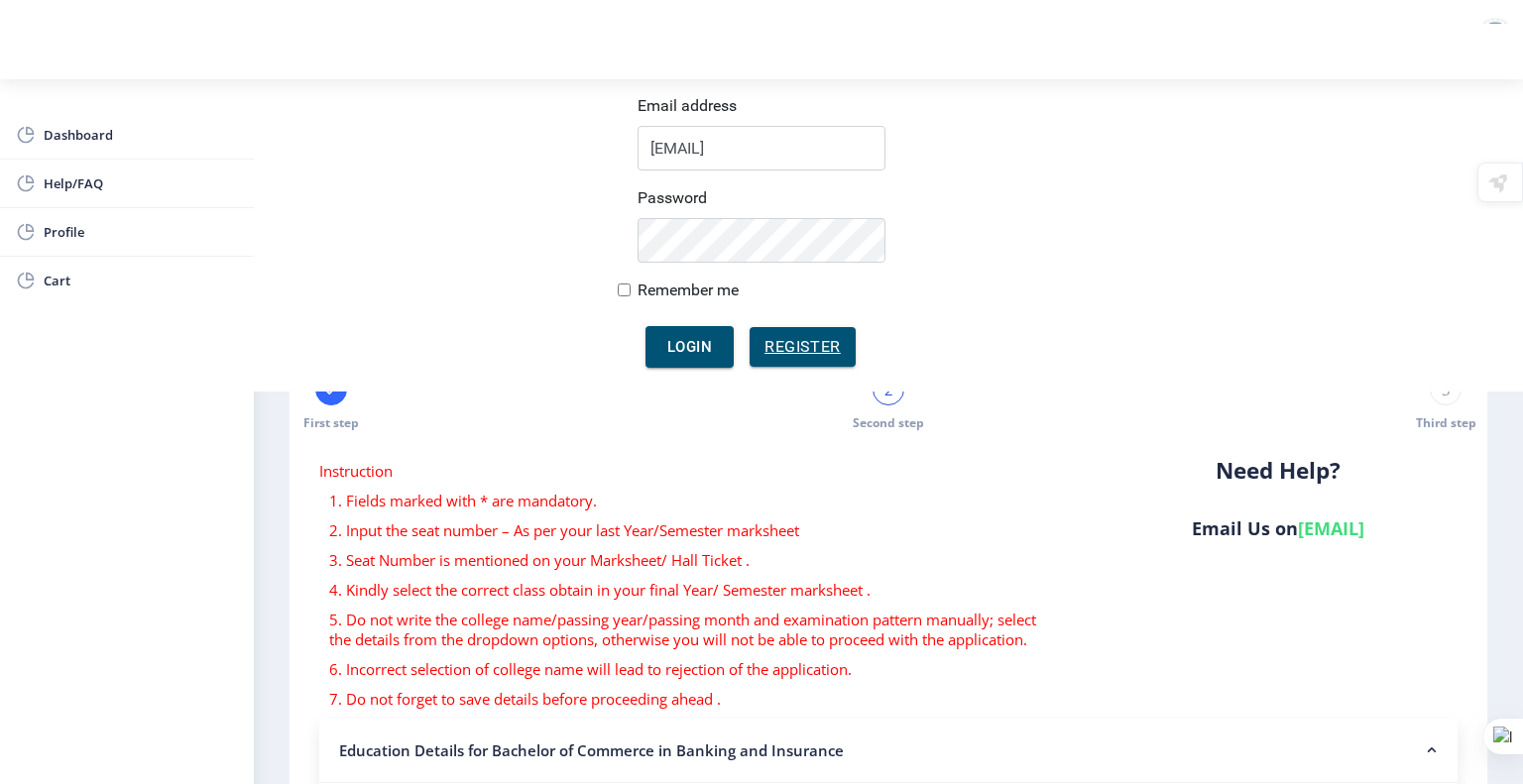 scroll, scrollTop: 145, scrollLeft: 0, axis: vertical 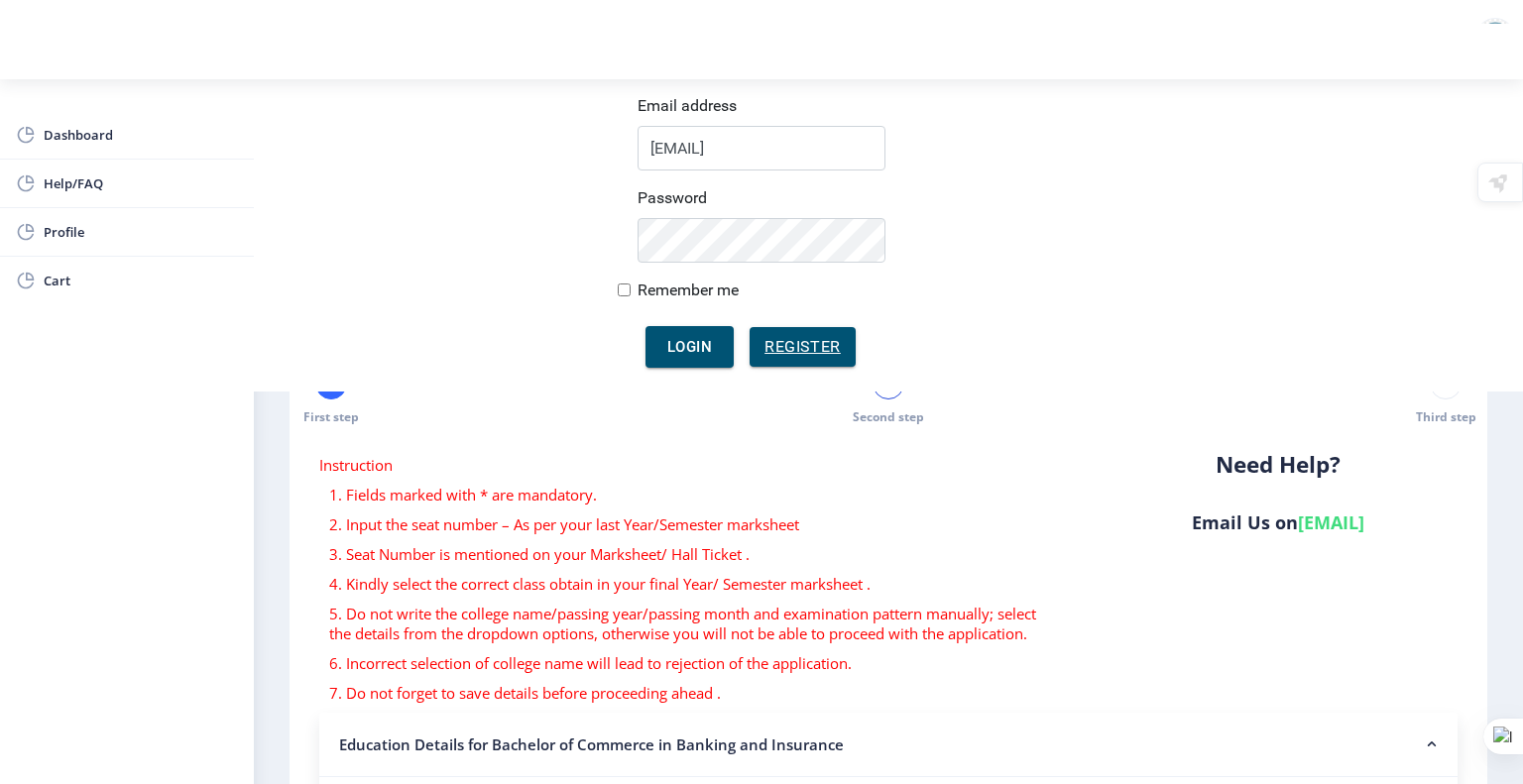 click on "0.00" at bounding box center [1155, 927] 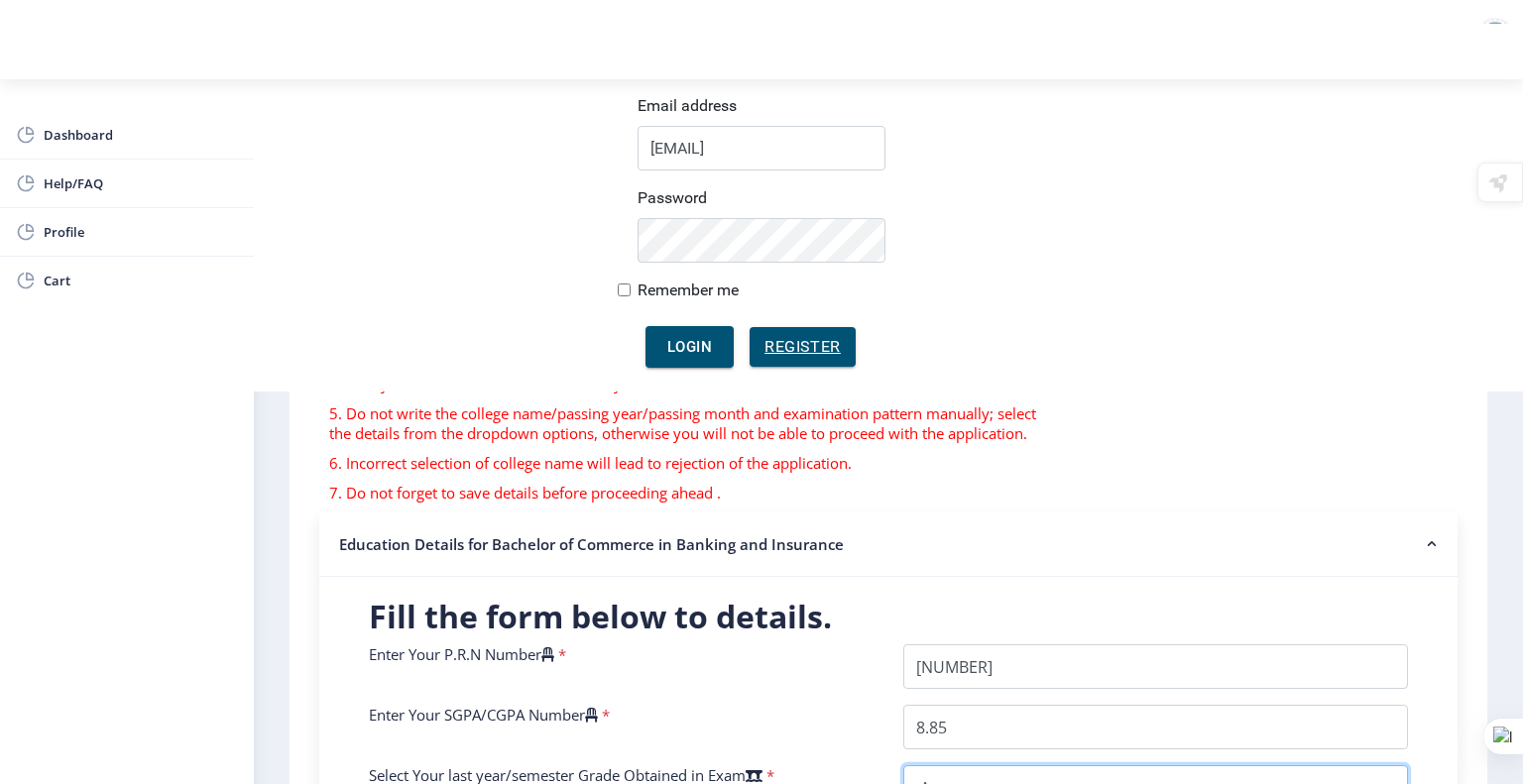 scroll, scrollTop: 348, scrollLeft: 0, axis: vertical 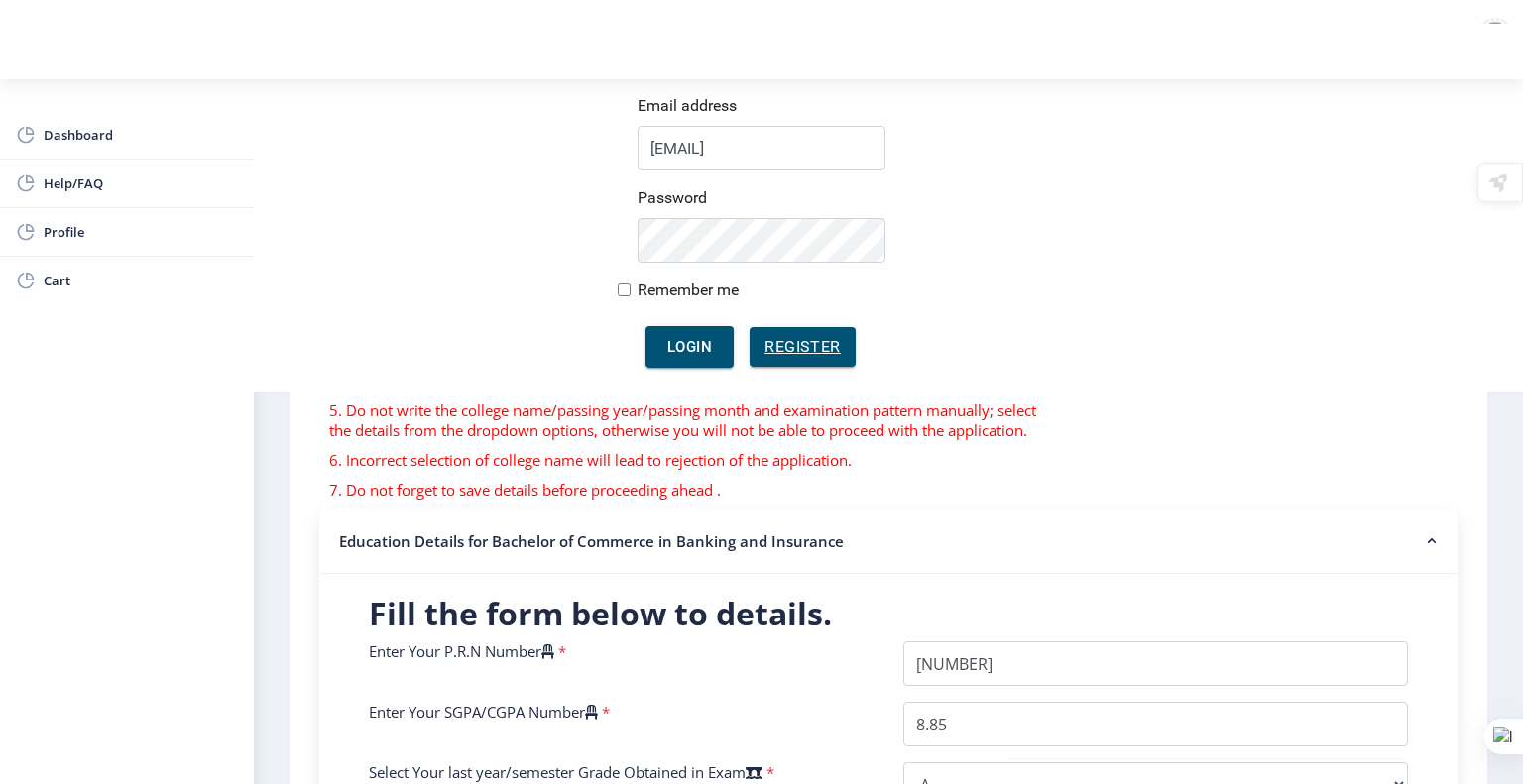 click on "College Name" at bounding box center (1155, 844) 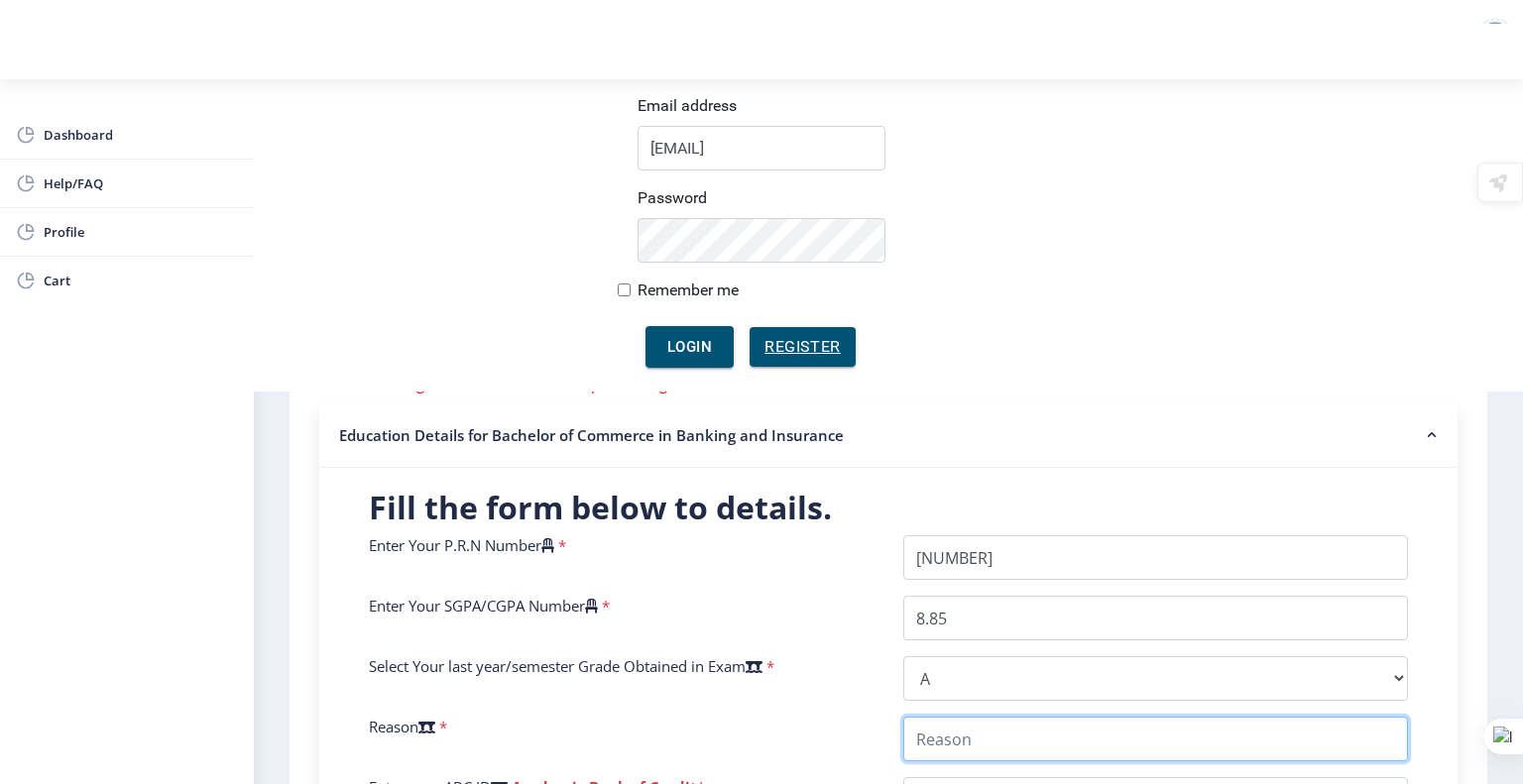 scroll, scrollTop: 455, scrollLeft: 0, axis: vertical 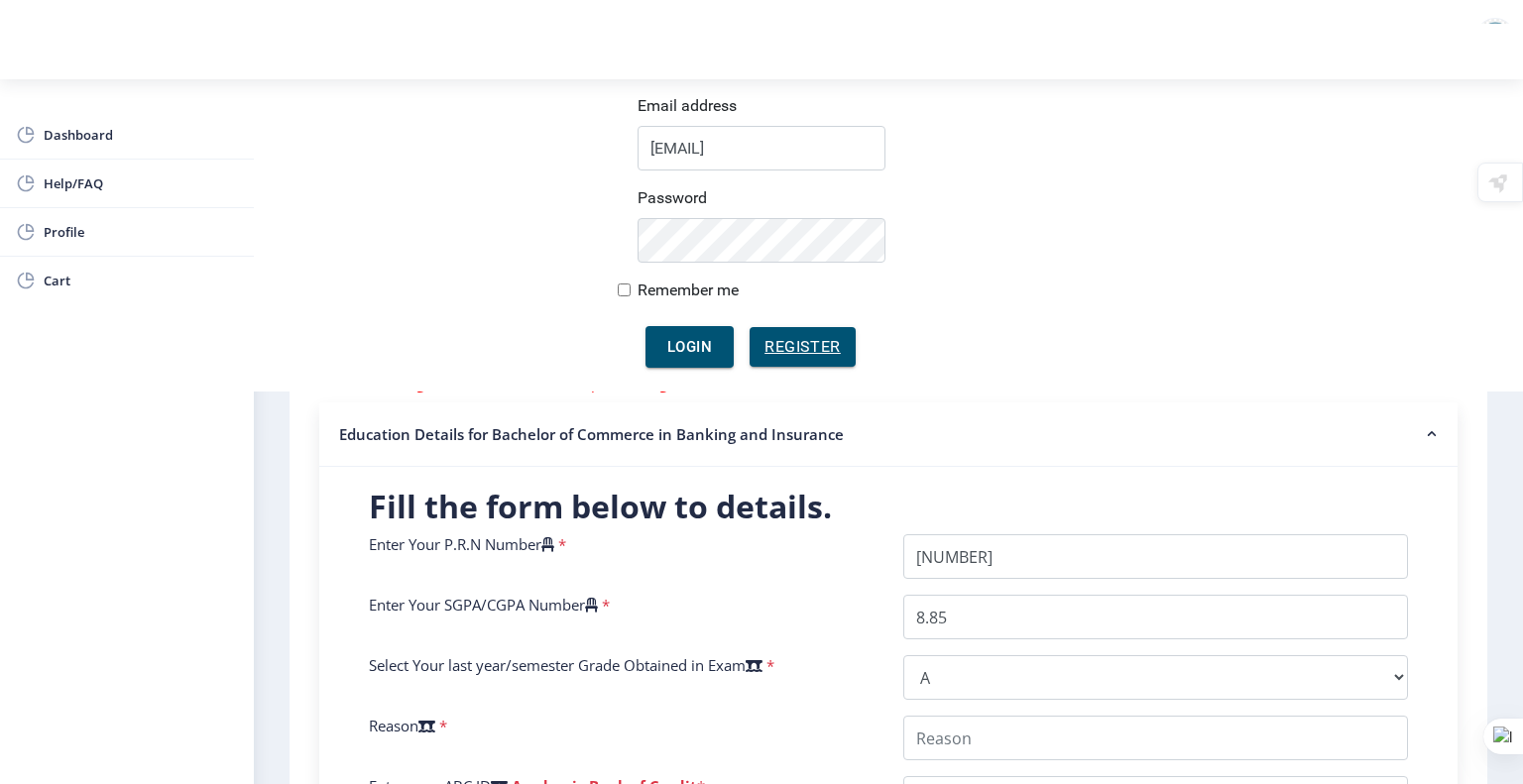 click on "Enter Your P.R.N Number  *  Enter Your SGPA/CGPA Number  * 8.85 Select Your last year/semester Grade Obtained in Exam  * Select Grade  O   A+   A   B+   B   C   D   F(Fail)  Reason  * Enter your ABC ID  Academic Bank of Credit  * If You don't have ABC ID Kindly Click here  The ABC Id will be 12 digits only.  College Name  * Enter Passing Year  *  2025   2024   2023   2022   2021   2020   2019   2018   2017   2016   2015   2014   2013   2012   2011   2010   2009   2008   2007   2006   2005   2004   2003   2002   2001   2000   1999   1998   1997   1996   1995   1994   1993   1992   1991   1990   1989   1988   1987   1986   1985   1984   1983   1982   1981   1980   1979   1978   1977   1976   1975   1974   1973   1972   1971   1970   1969   1968   1967  Passing Month  *  Please select PassingMonth  (01) January (02) February (03) March (04) April (05) May (06) June (07) July (08) August (09) September (10) October (11) November (12) December" at bounding box center [888, 787] 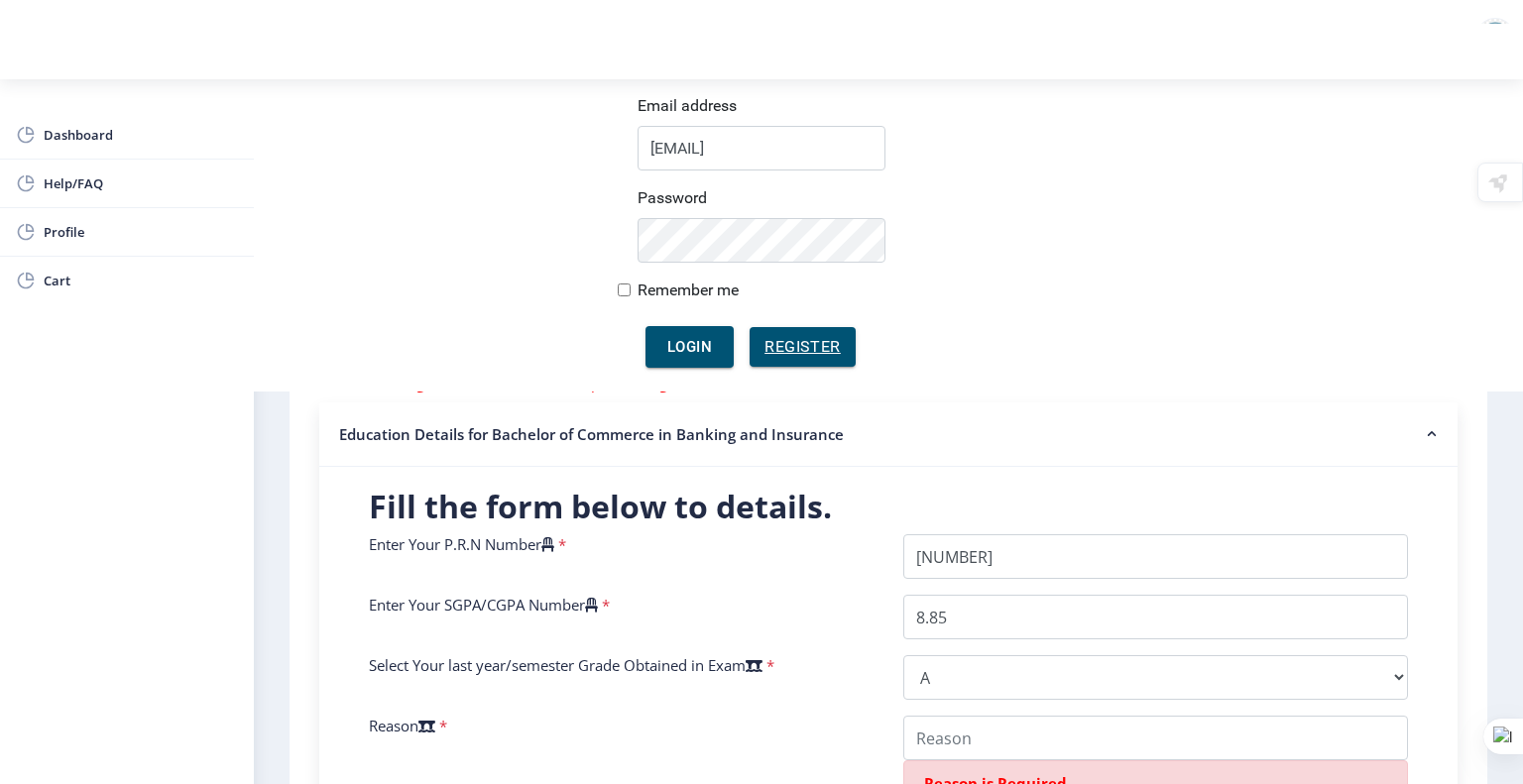 select on "2025" 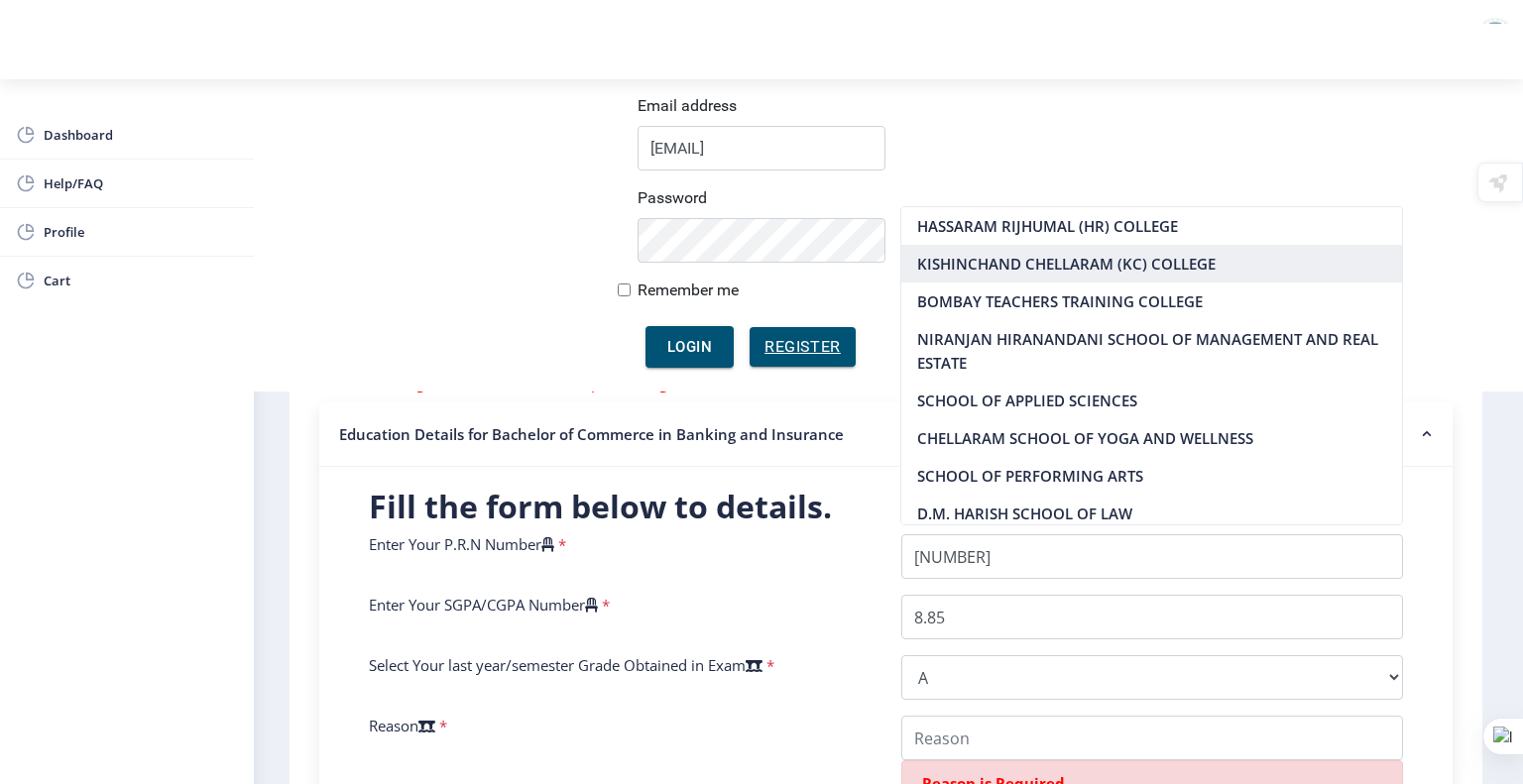 click on "KISHINCHAND CHELLARAM (KC) COLLEGE" at bounding box center [1151, 264] 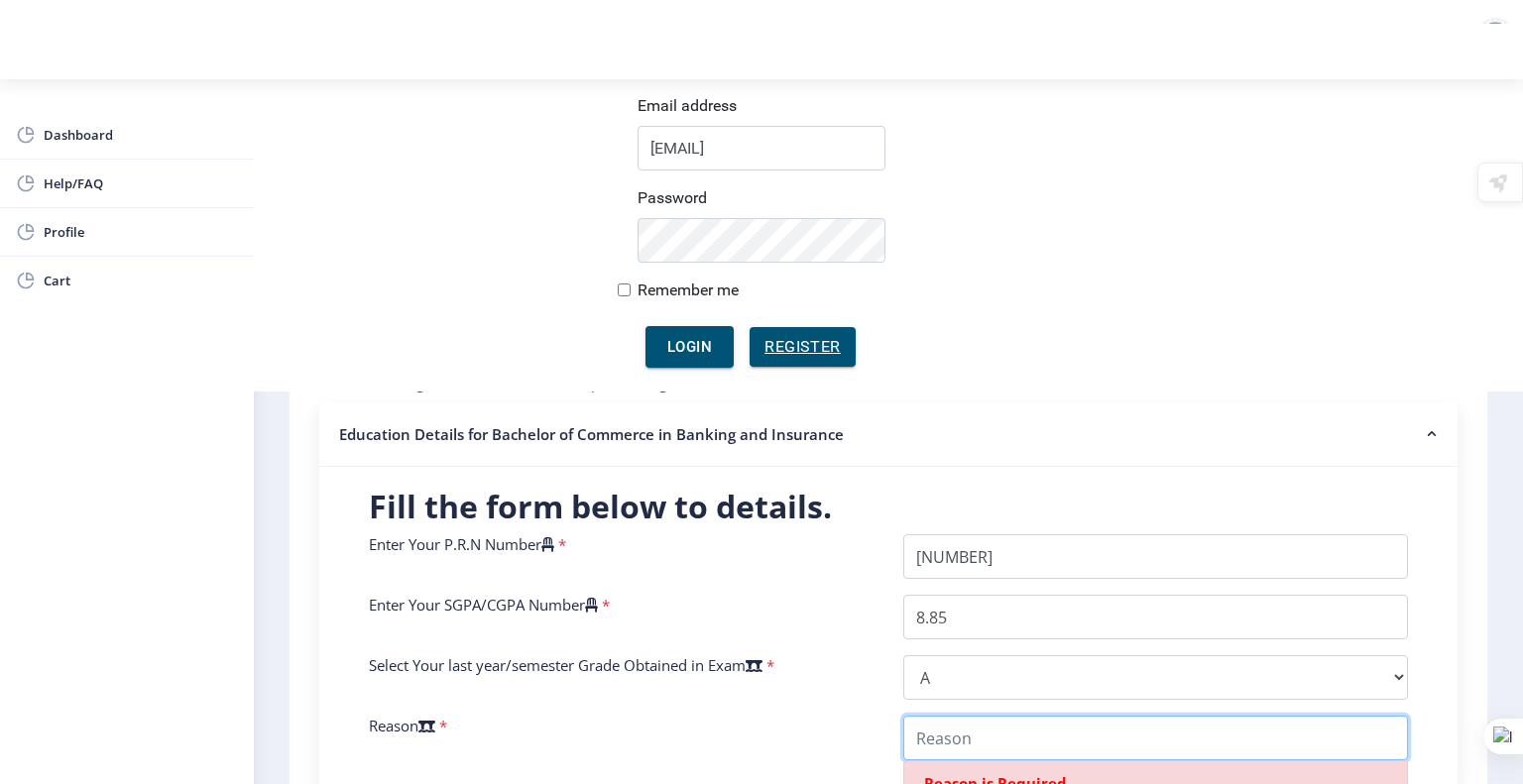 click on "College Name" at bounding box center [1155, 737] 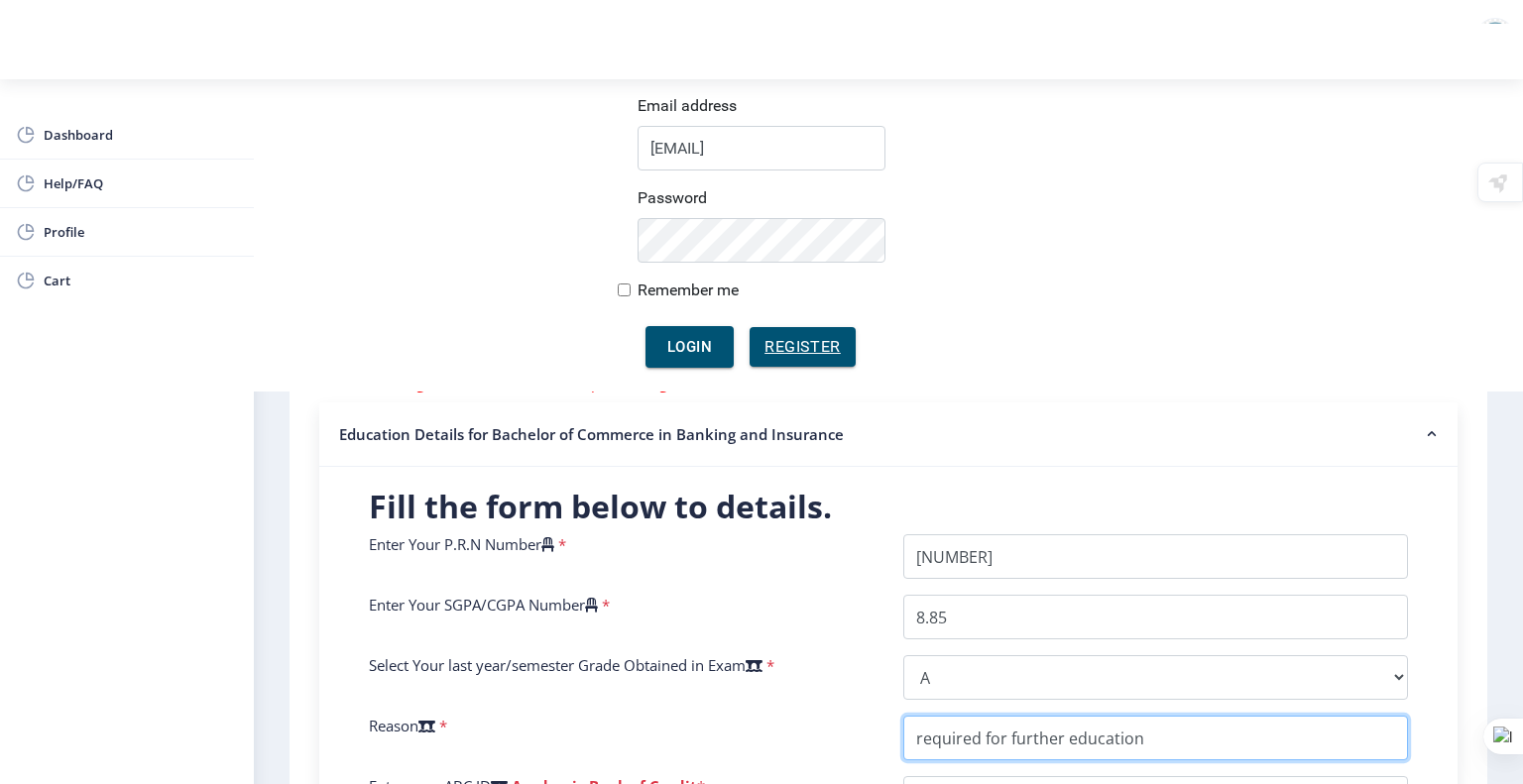 type on "required for further education" 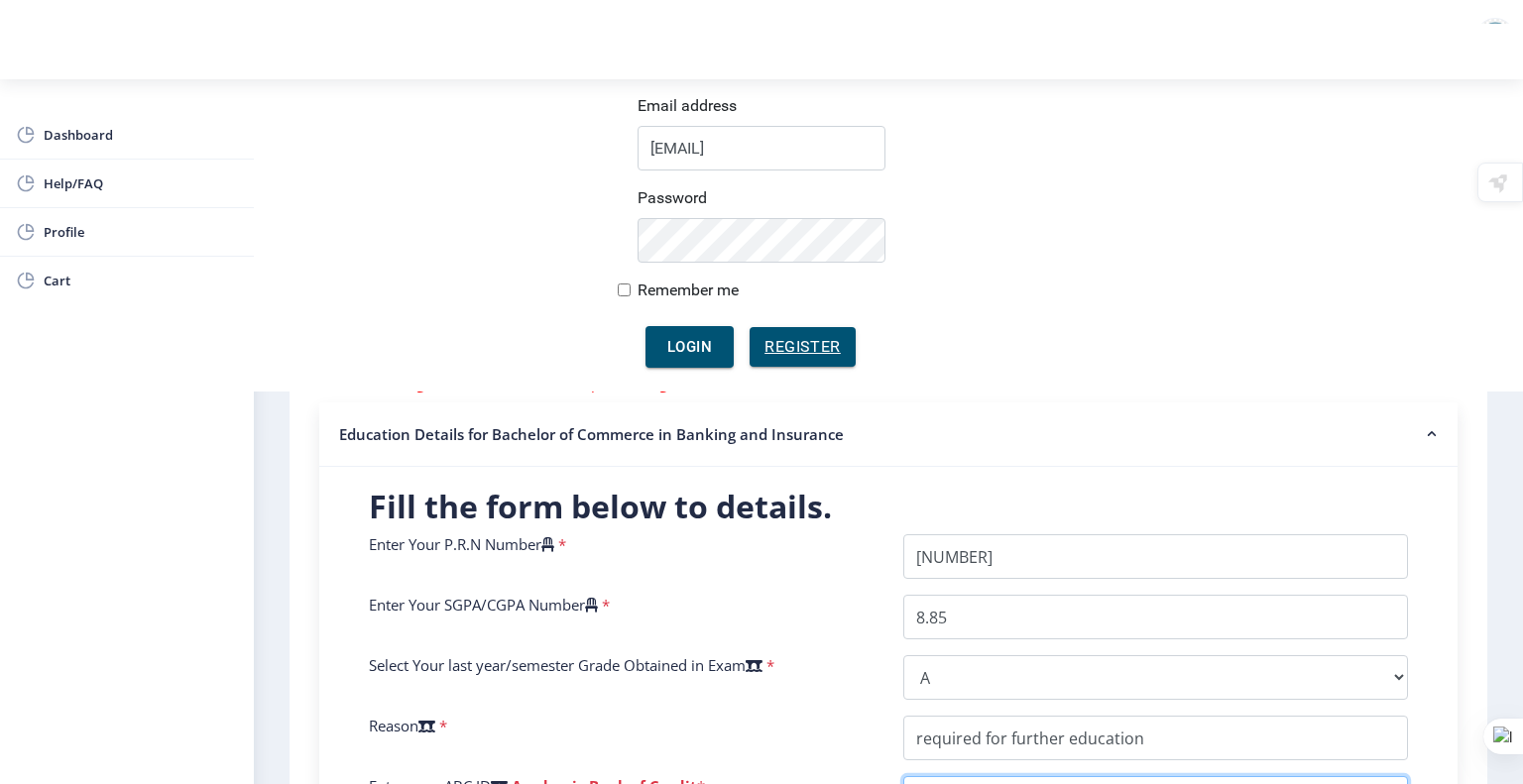 click on "College Name" at bounding box center (1155, 798) 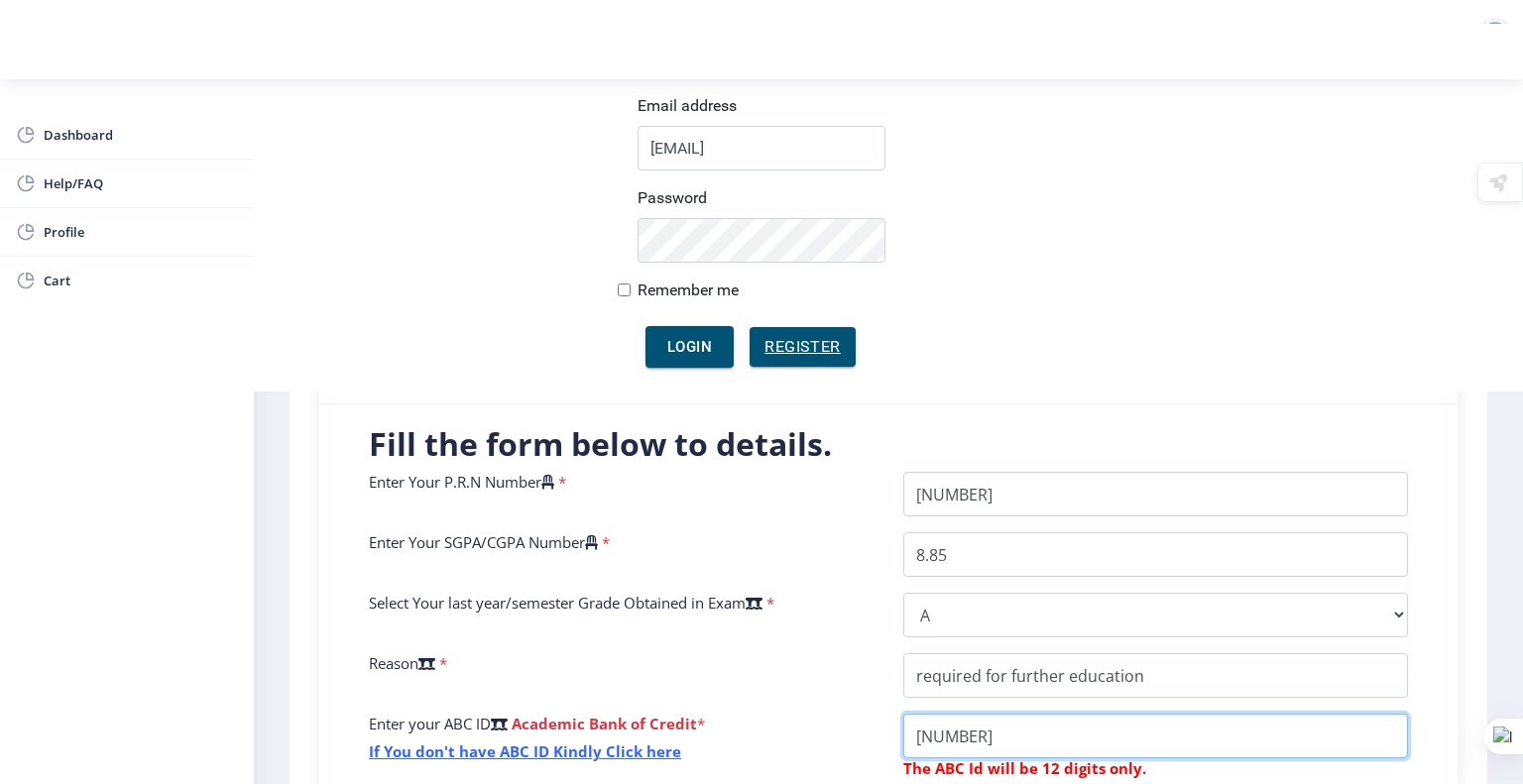 scroll, scrollTop: 526, scrollLeft: 0, axis: vertical 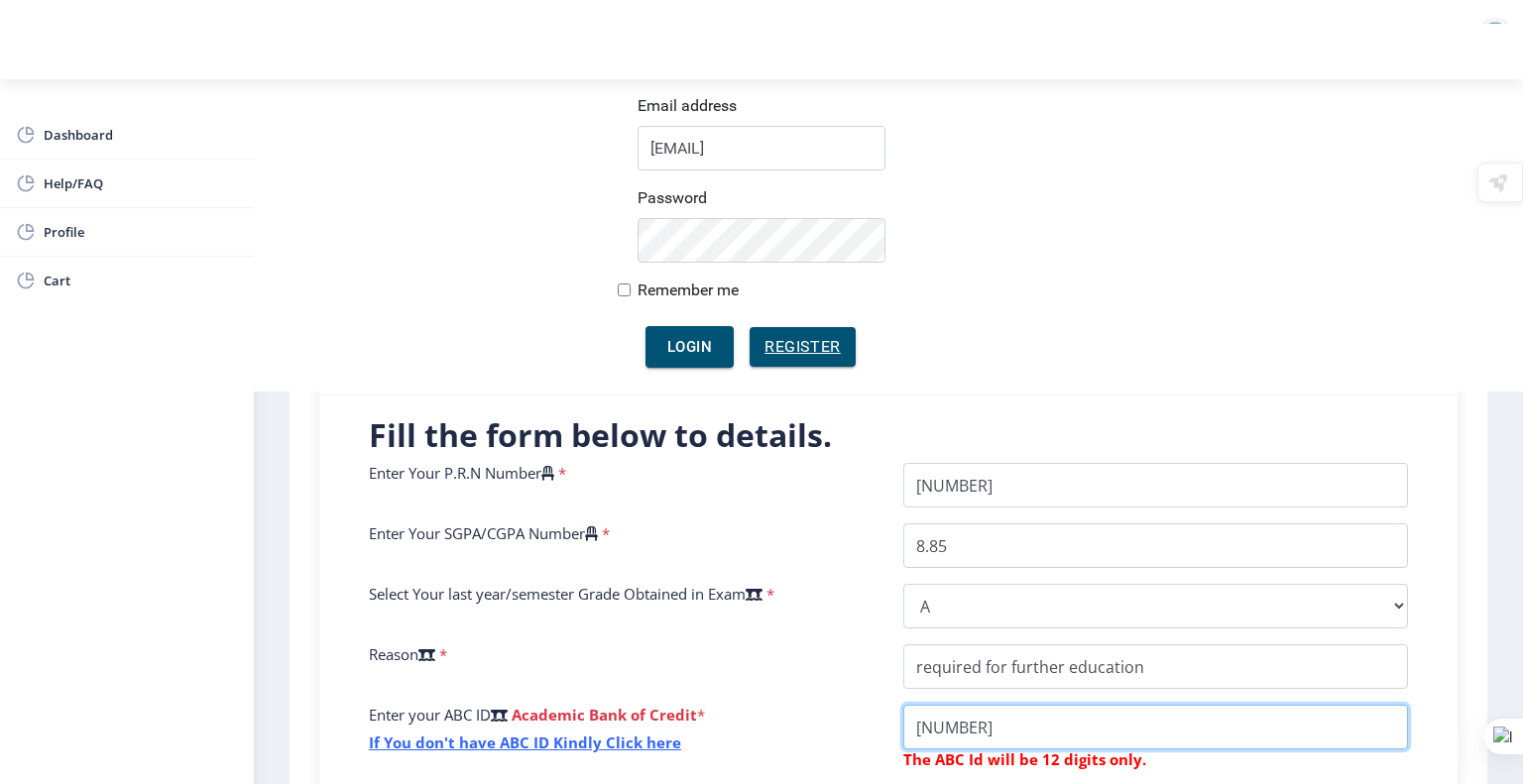 type on "[NUMBER]" 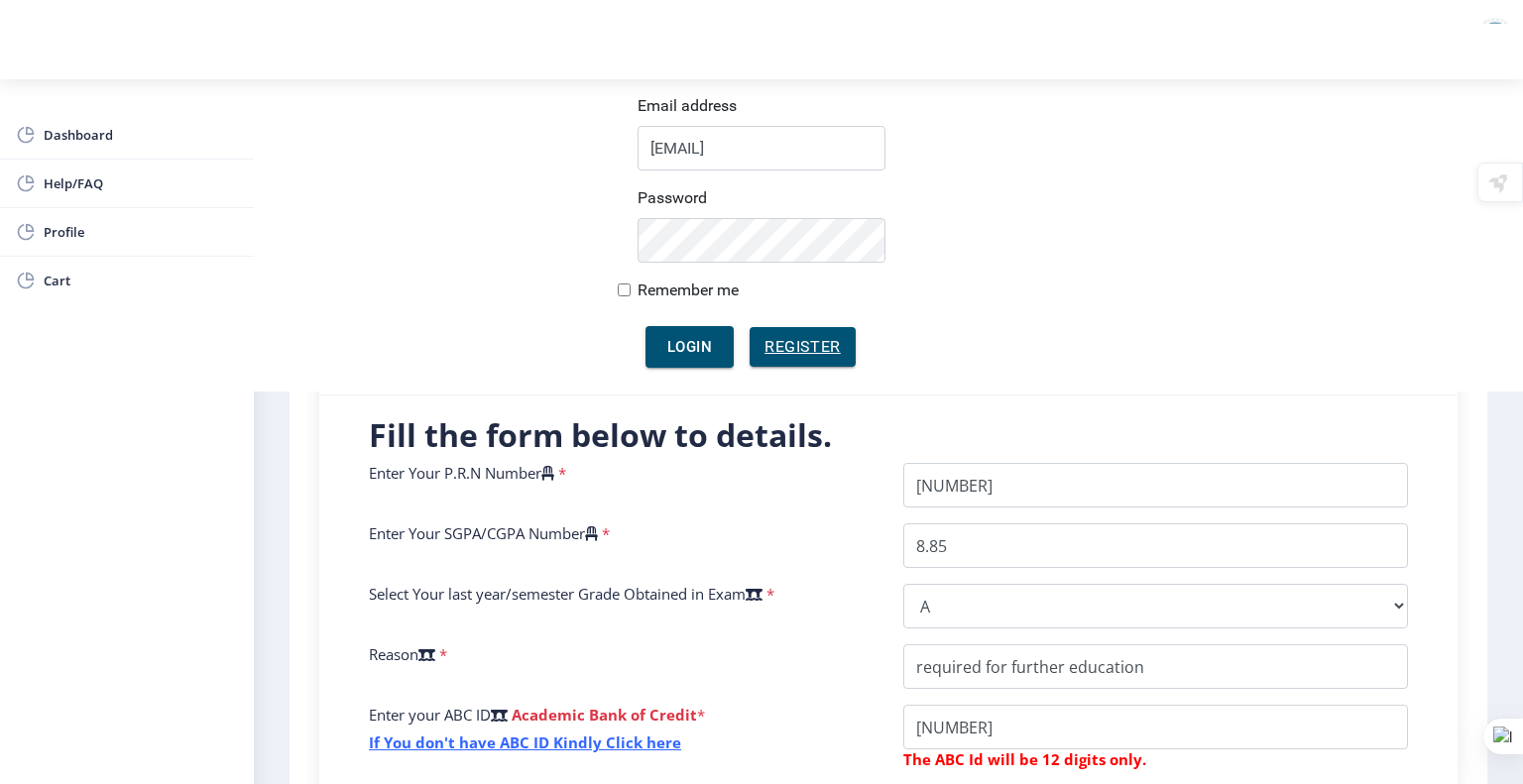 click on "Save" at bounding box center [369, 1028] 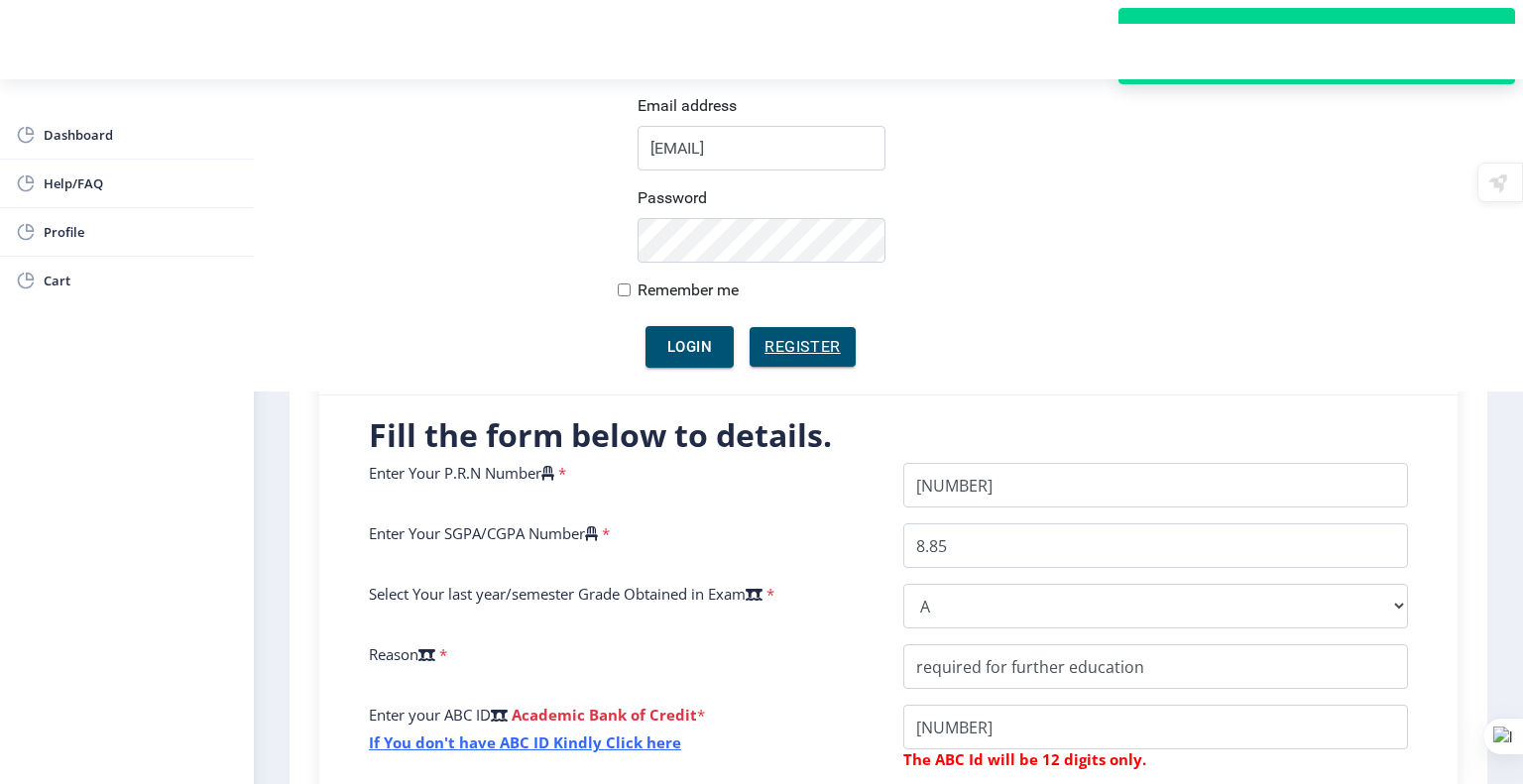 click on "next" at bounding box center (1181, 1105) 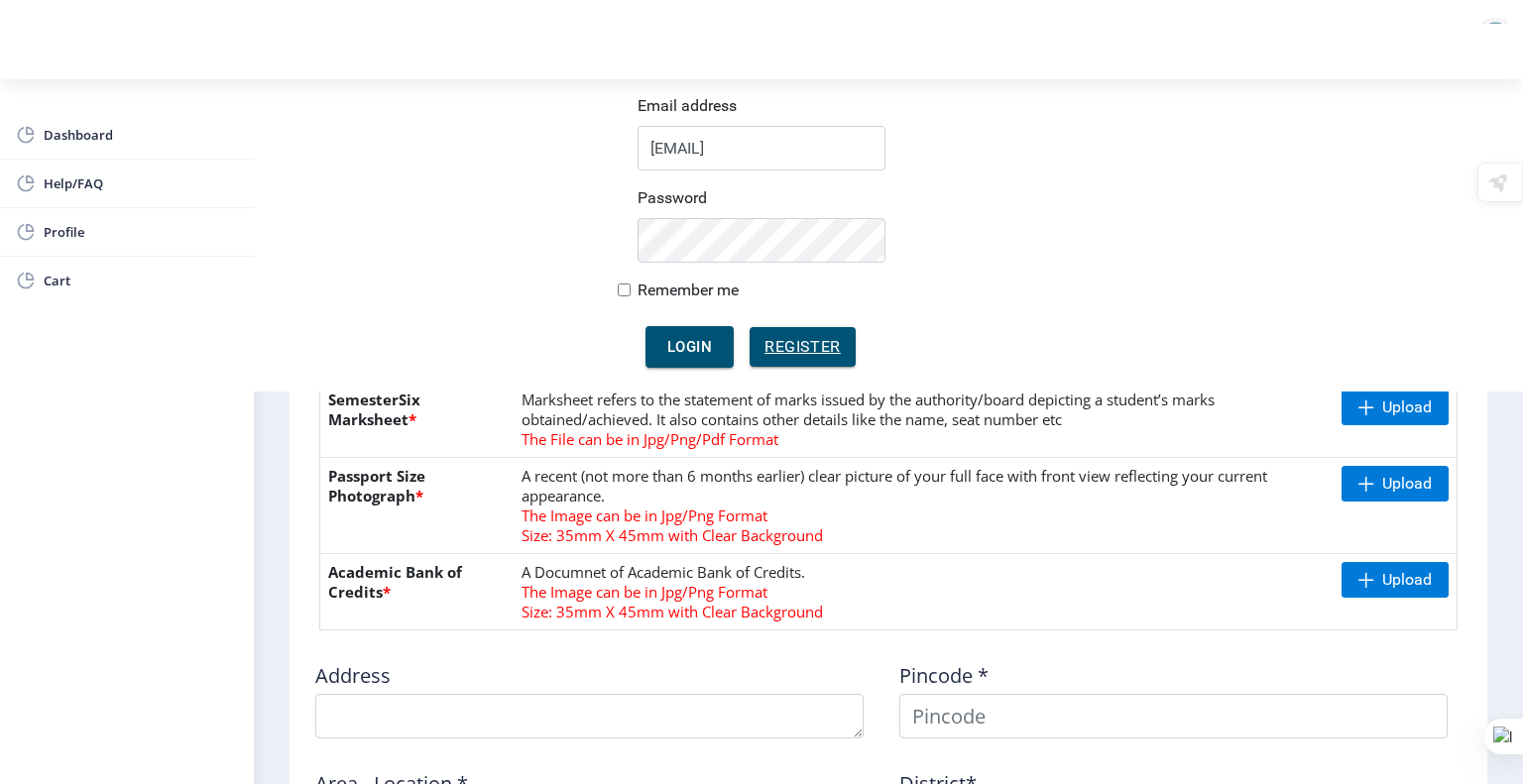 scroll, scrollTop: 1015, scrollLeft: 0, axis: vertical 